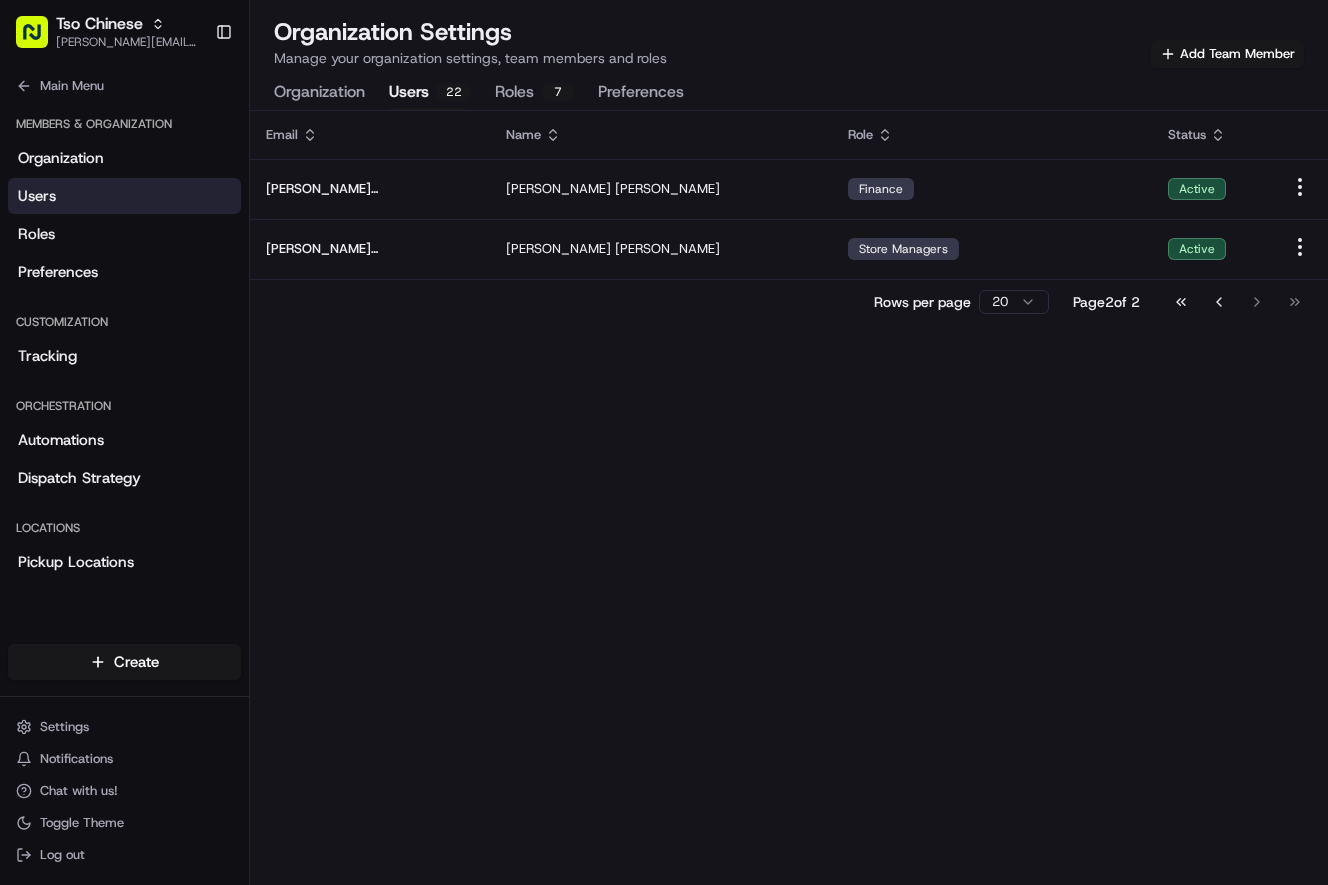 scroll, scrollTop: 0, scrollLeft: 0, axis: both 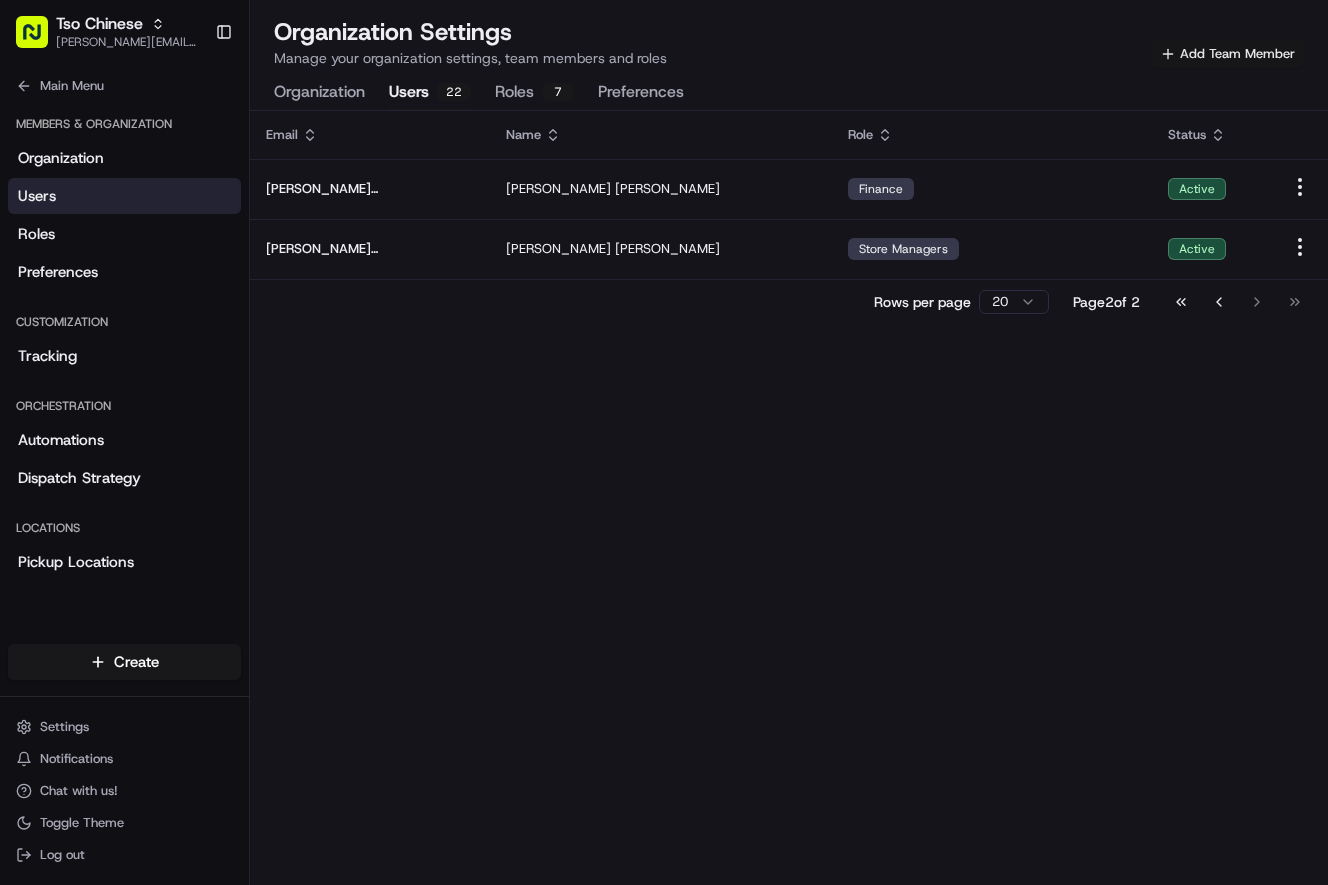 click on "Add Team Member" at bounding box center (1227, 54) 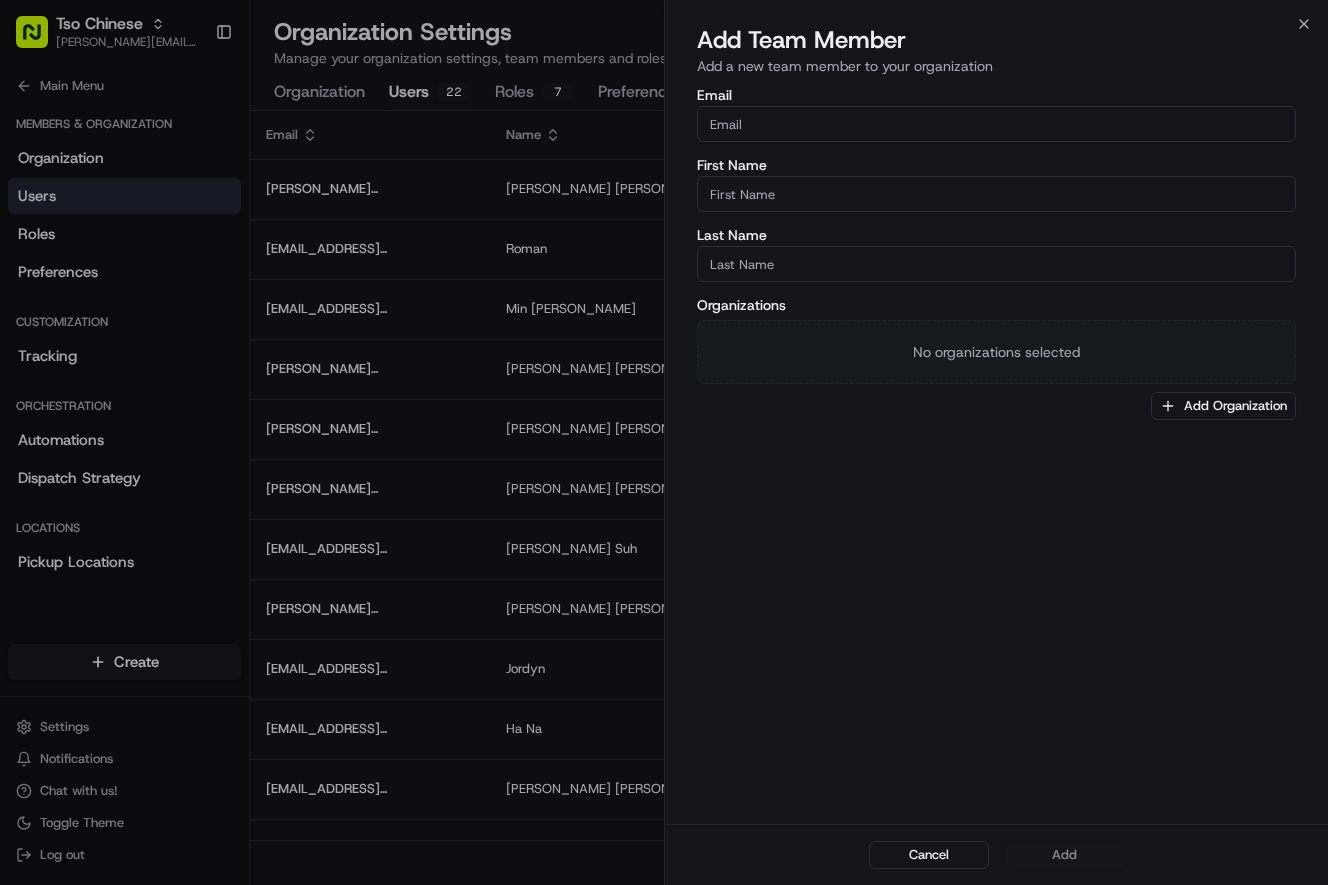 click on "Email" at bounding box center [996, 124] 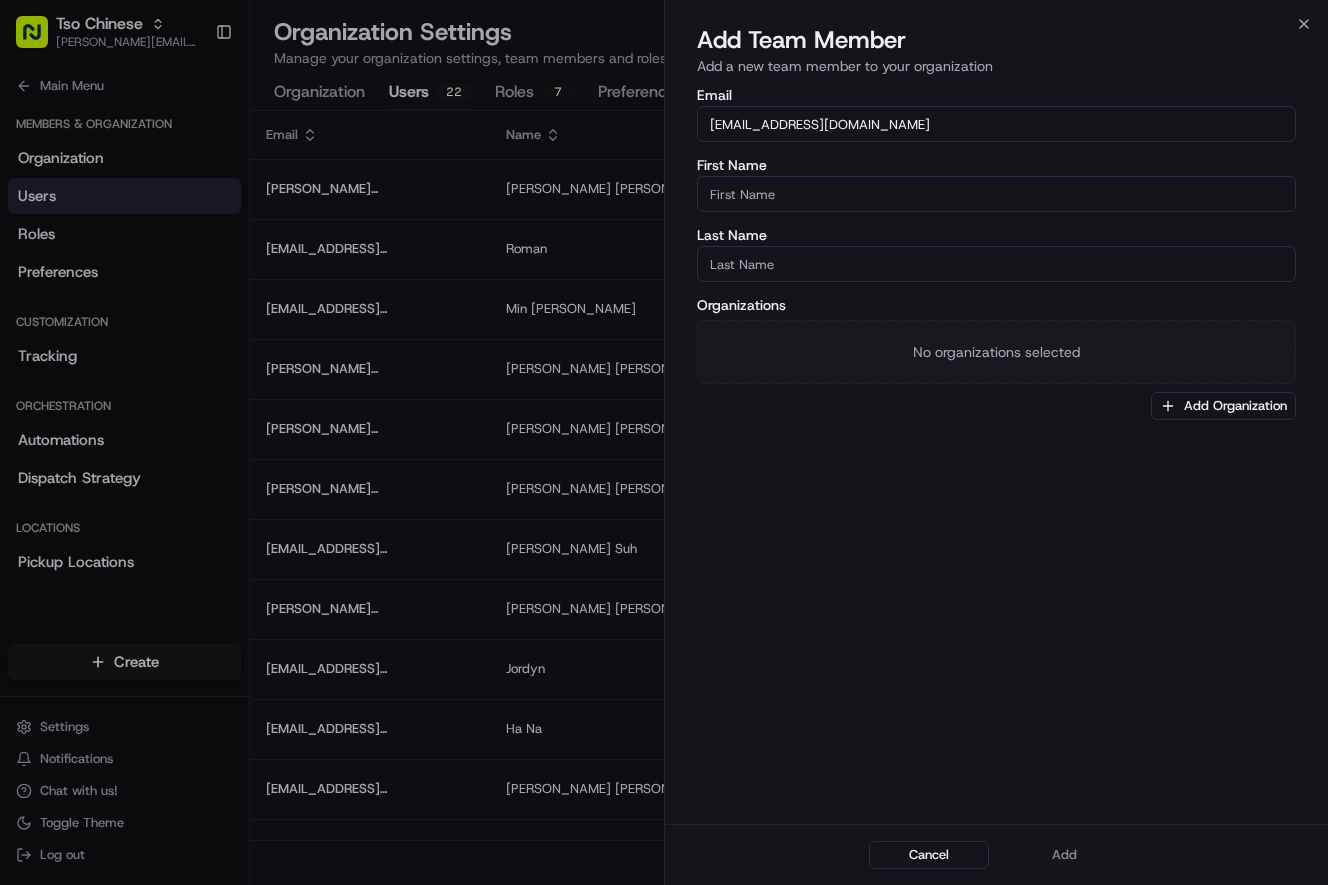 type on "[EMAIL_ADDRESS][DOMAIN_NAME]" 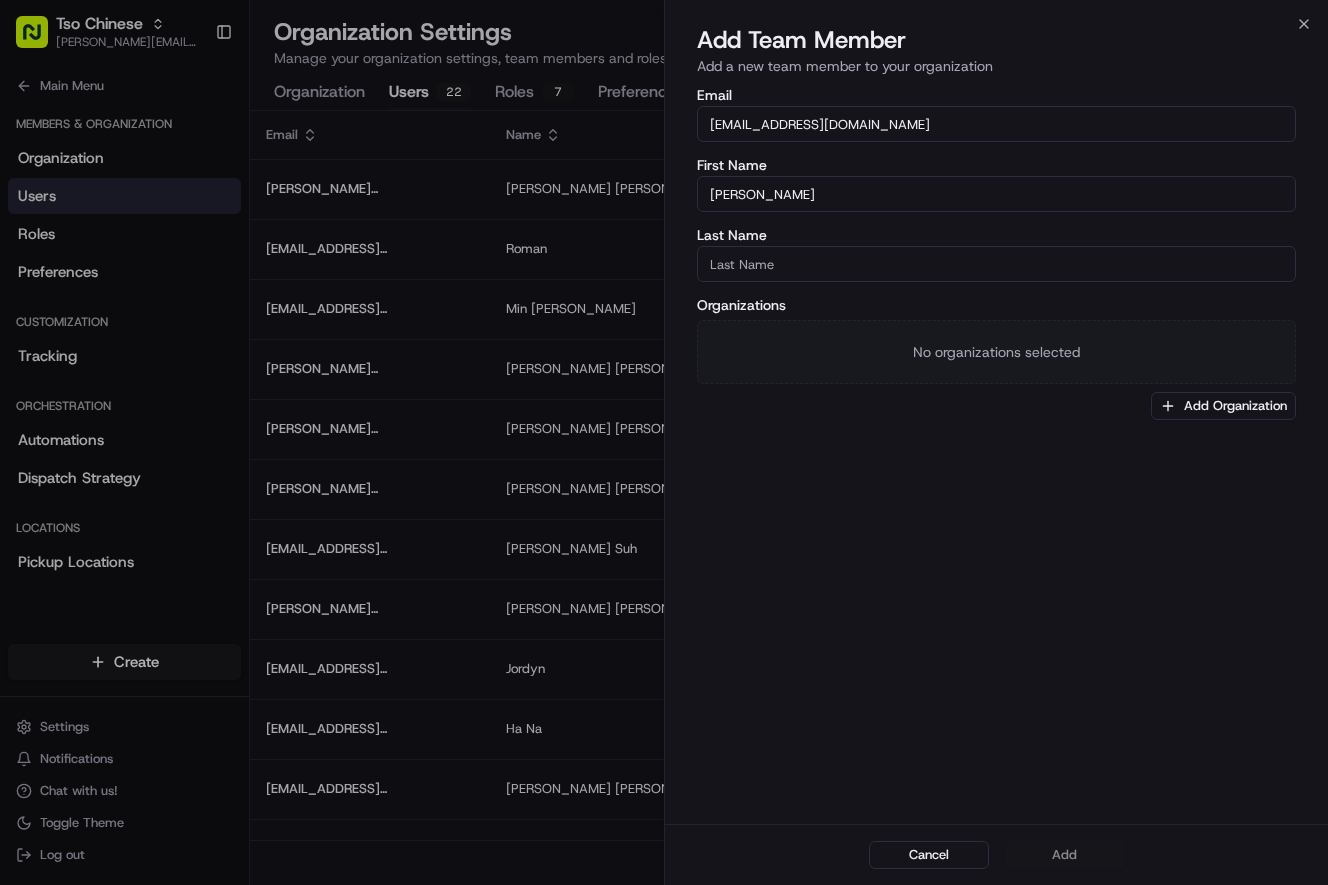 type on "[PERSON_NAME]" 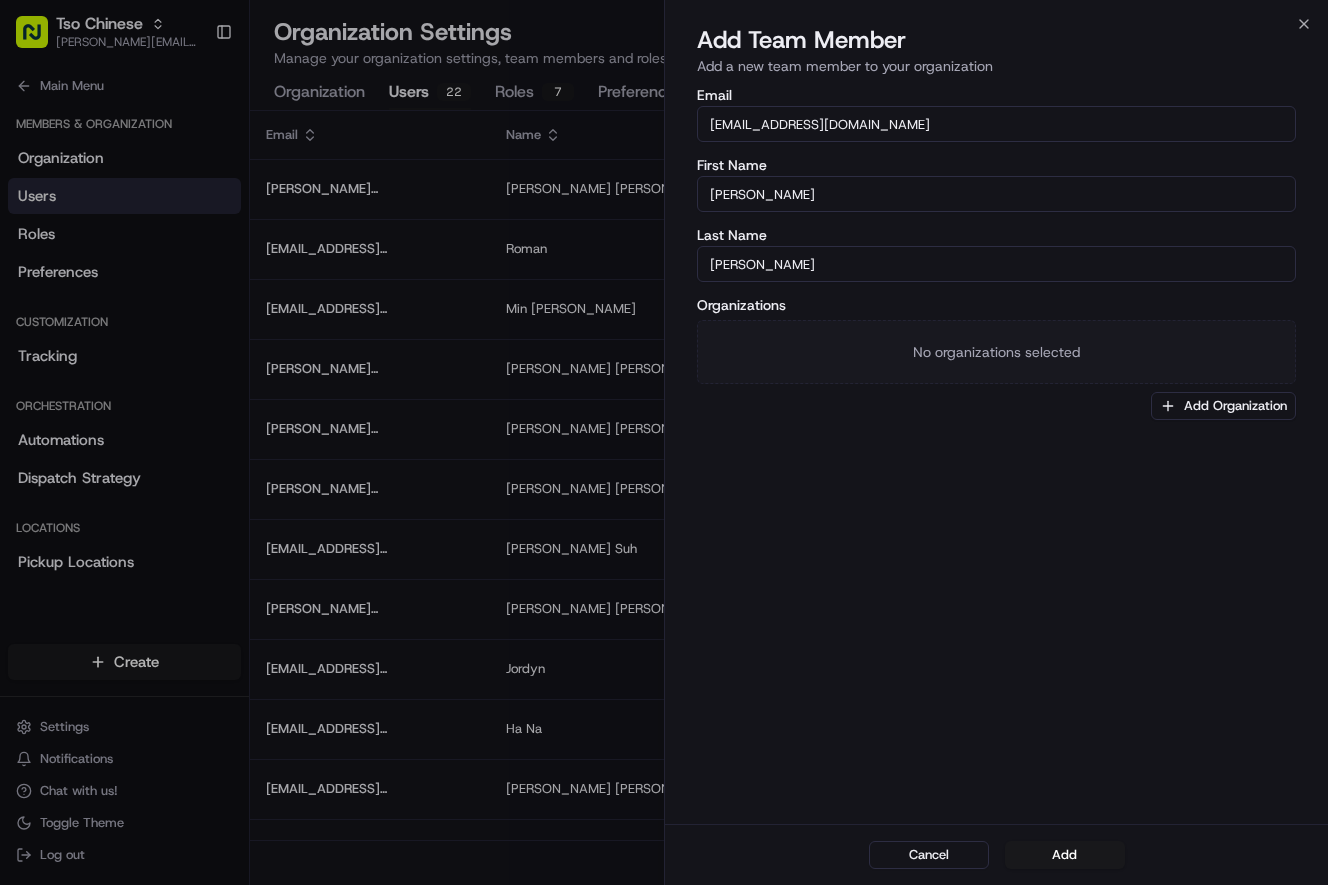 type on "[PERSON_NAME]" 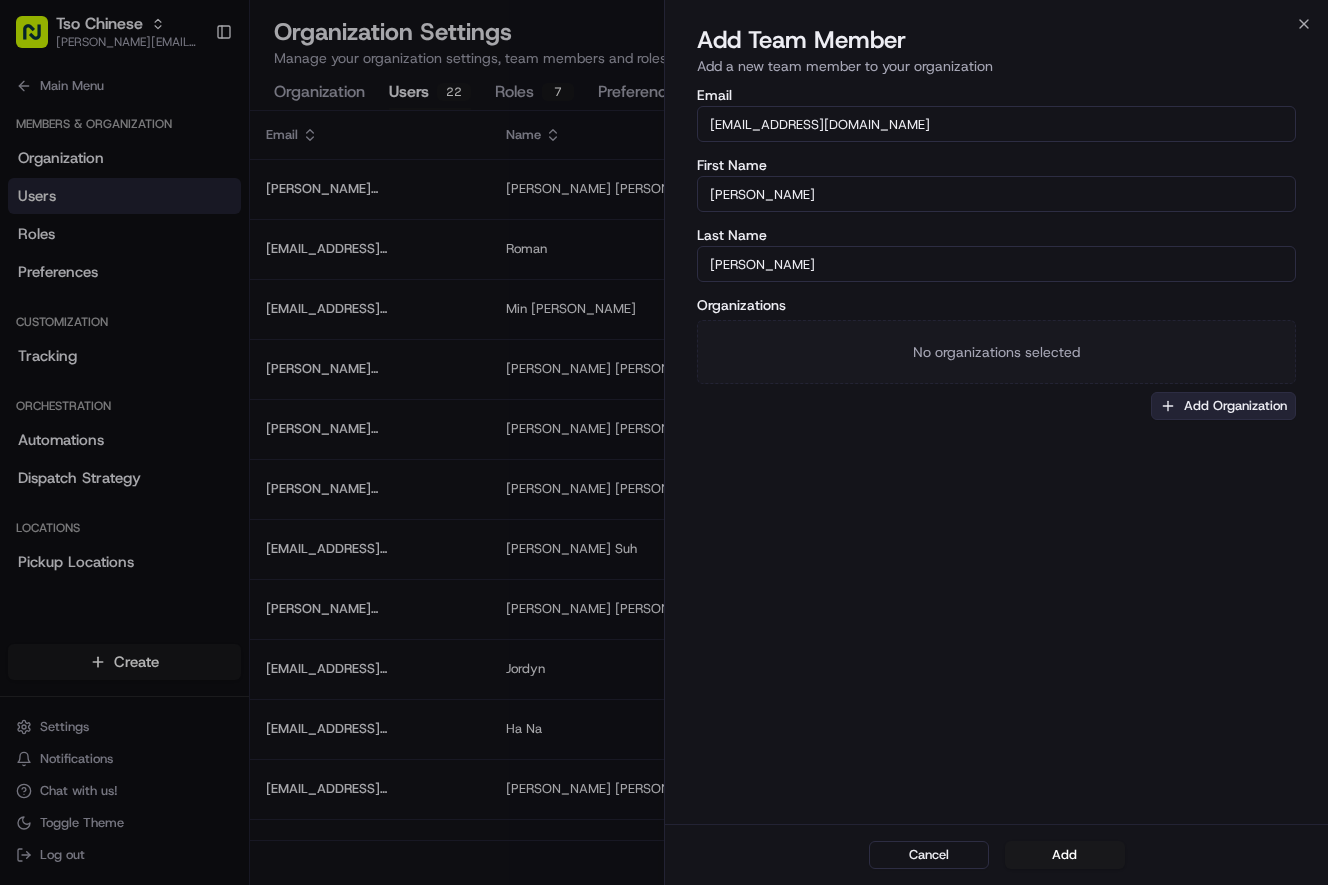 click on "Add Organization" at bounding box center [1223, 406] 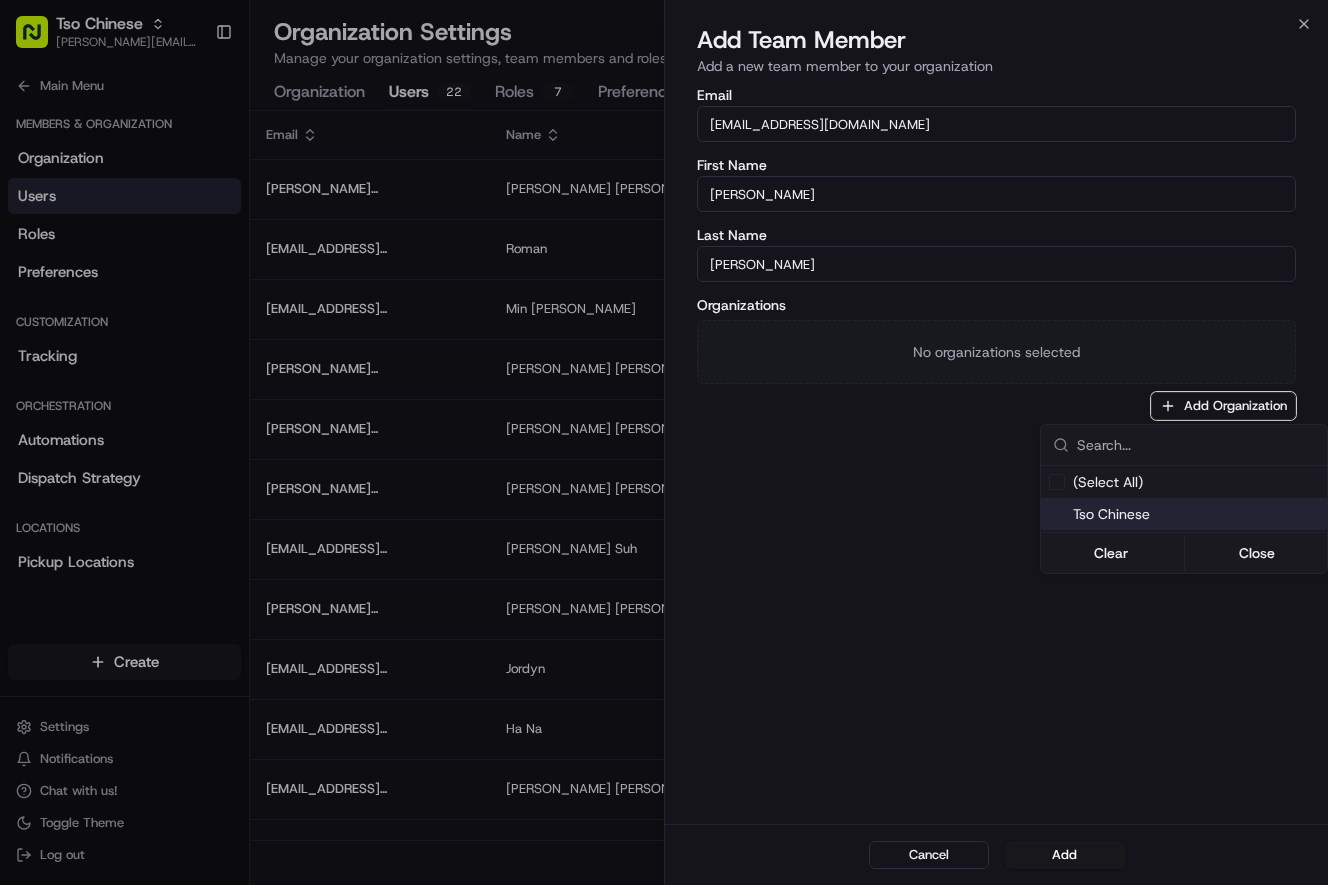 click on "Tso Chinese" at bounding box center (1196, 514) 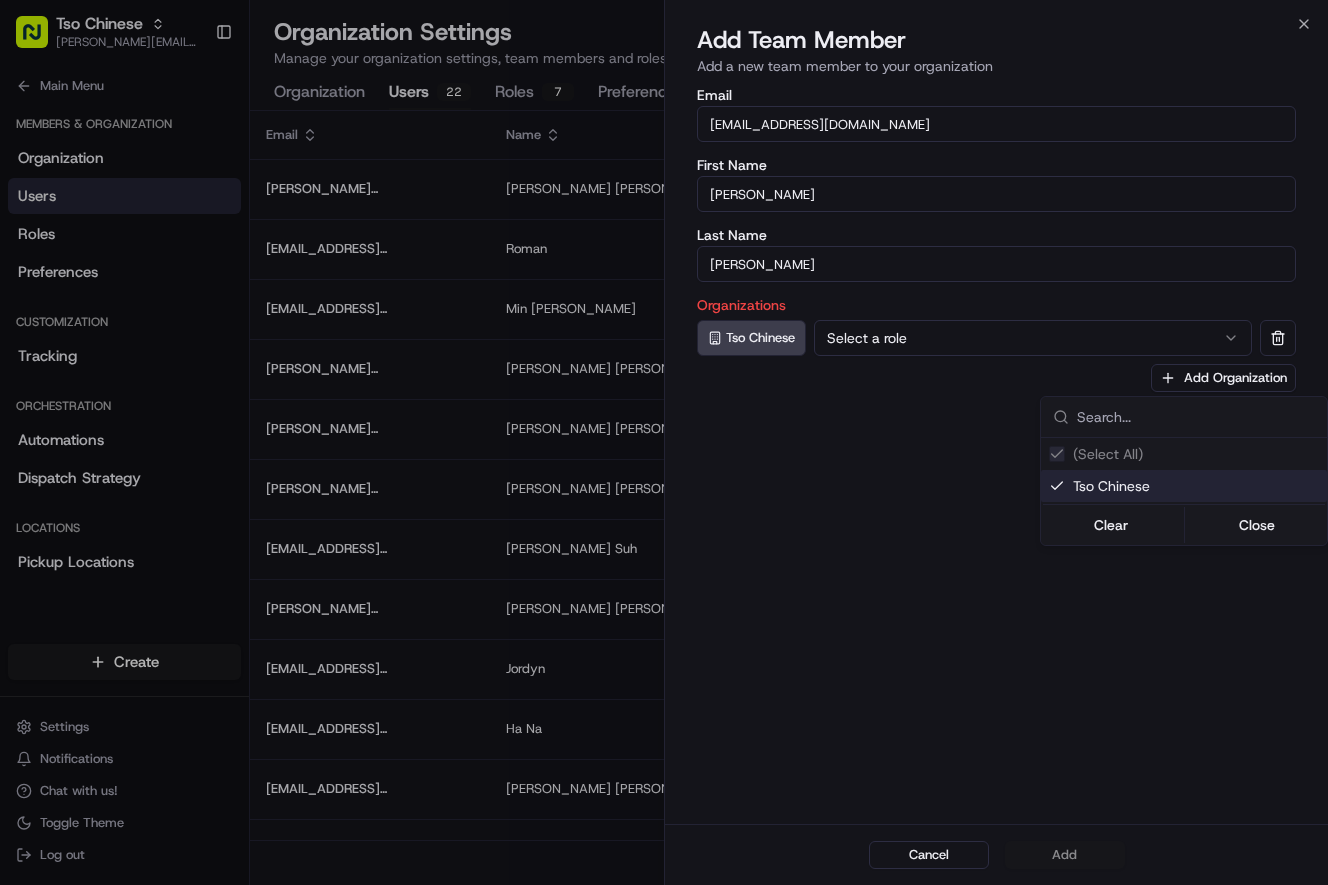 click at bounding box center [664, 442] 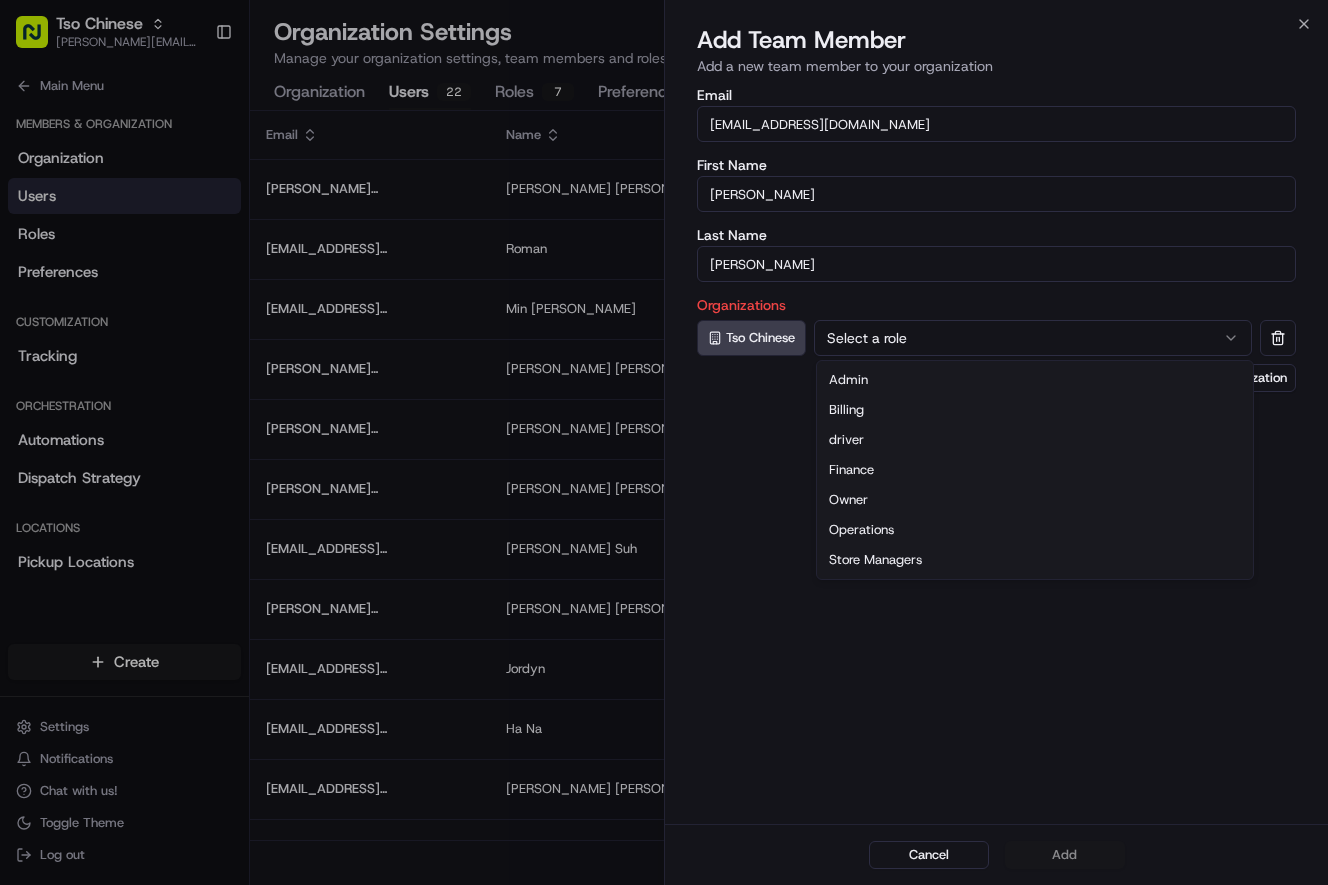 click on "Select a role" at bounding box center [1033, 338] 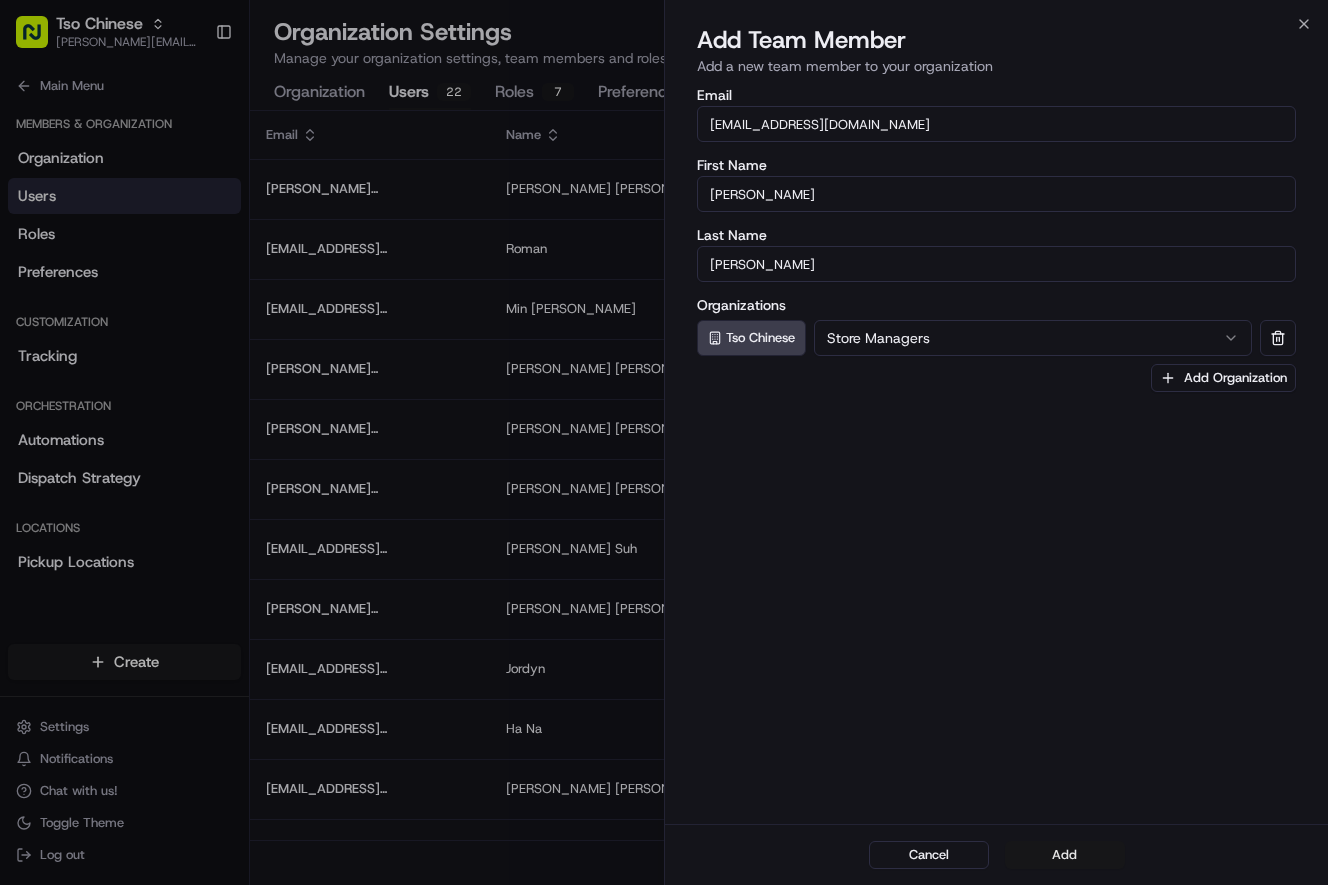 click on "Add" at bounding box center (1065, 855) 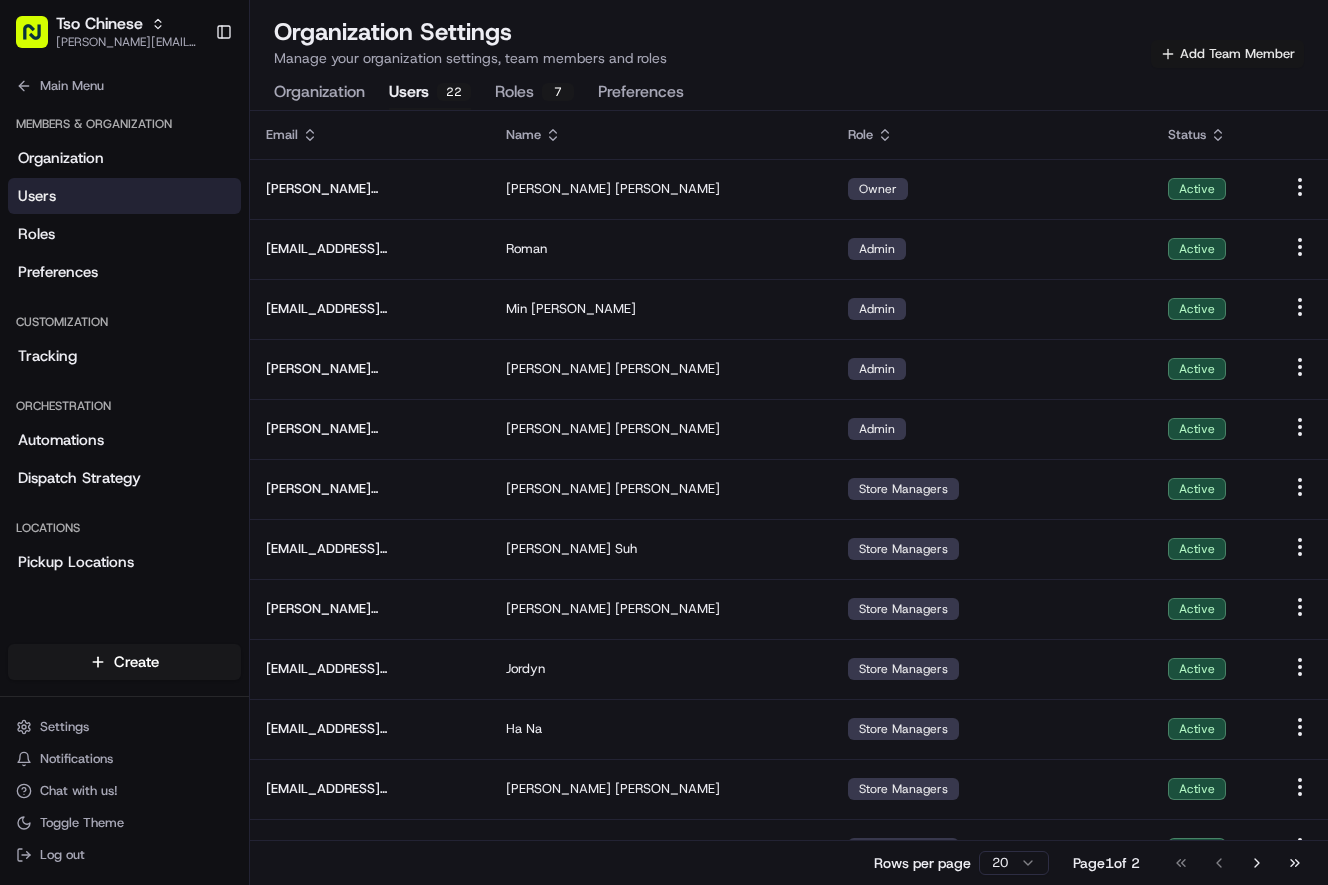 click on "Add Team Member" at bounding box center [1227, 54] 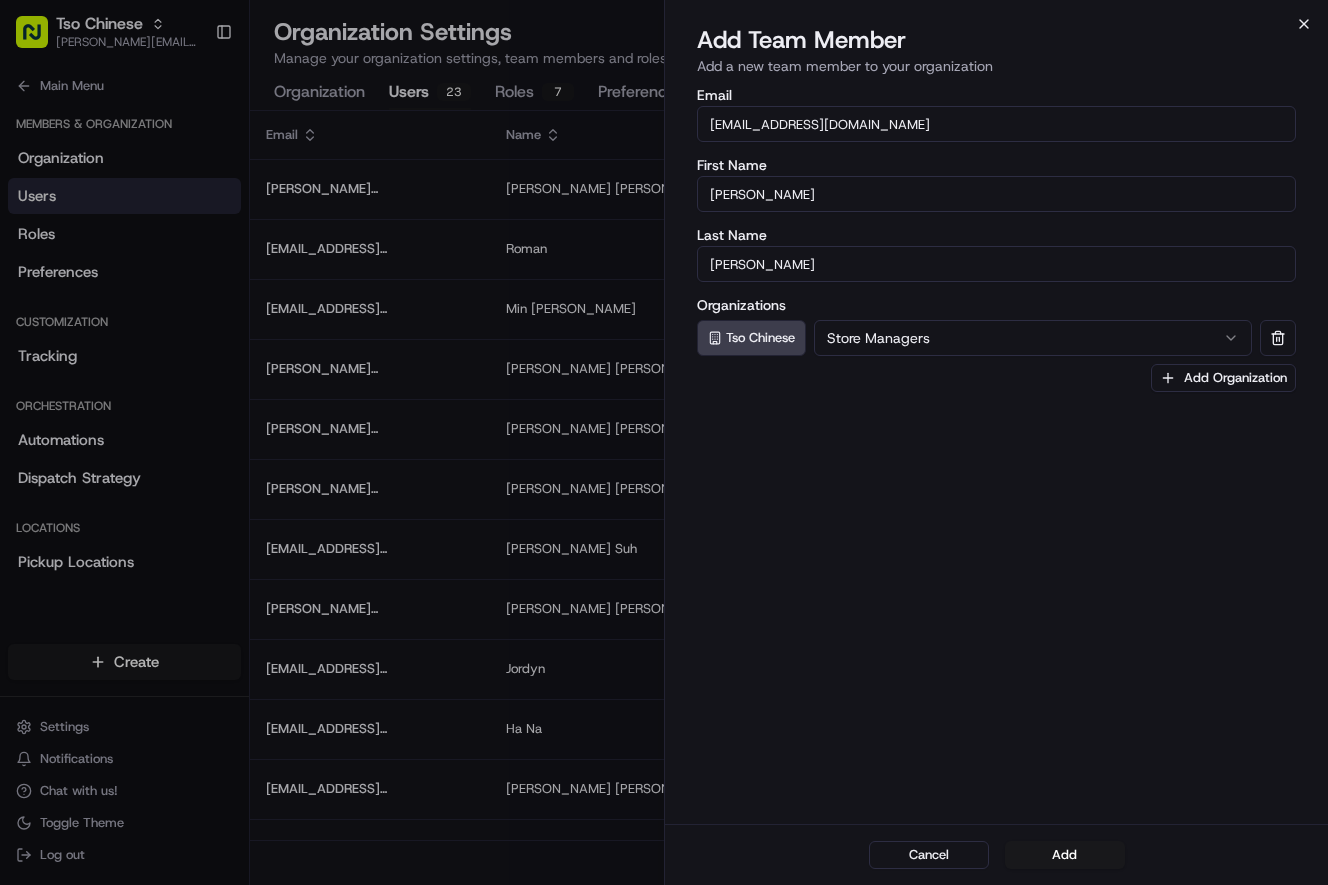 click 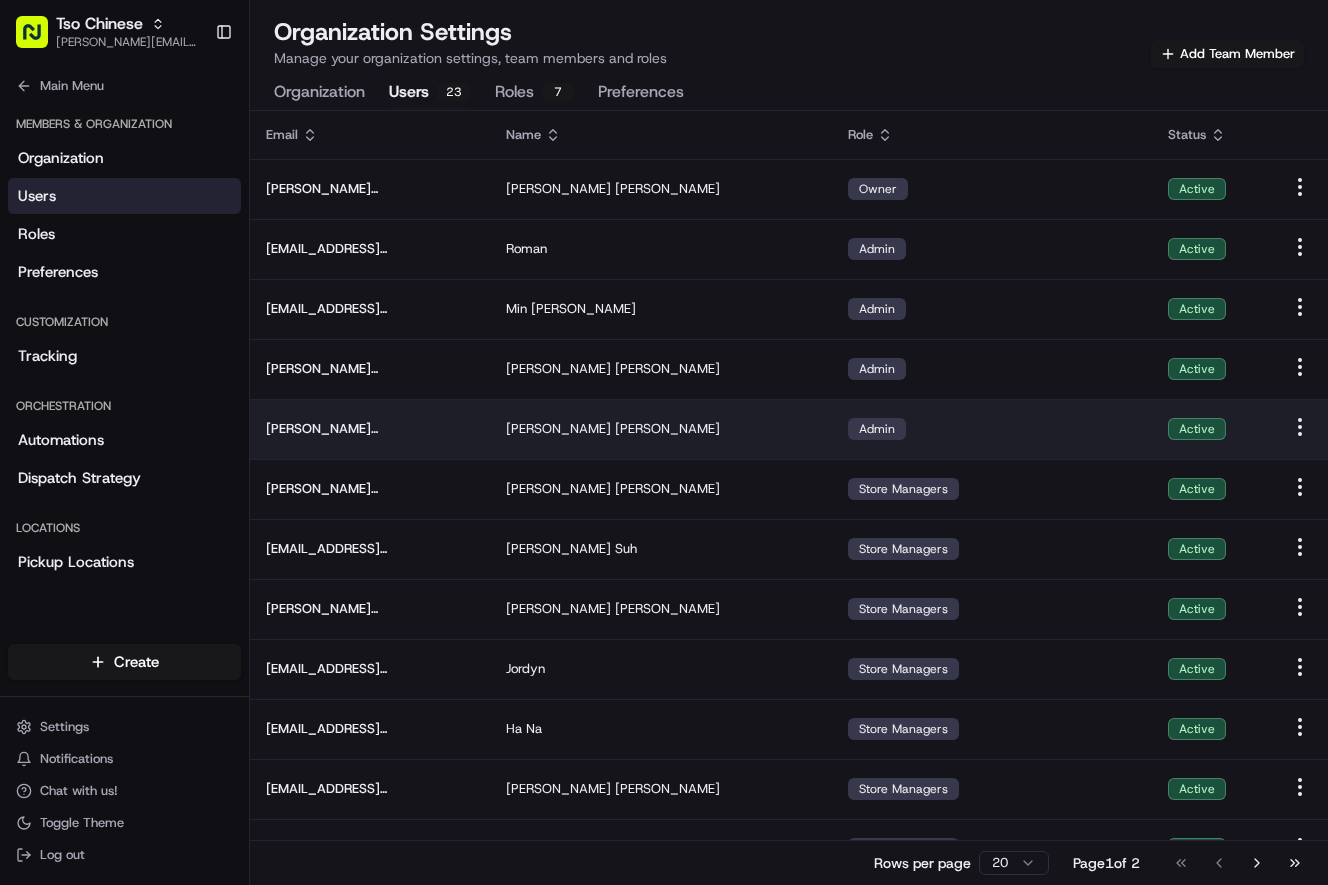 scroll, scrollTop: 519, scrollLeft: 0, axis: vertical 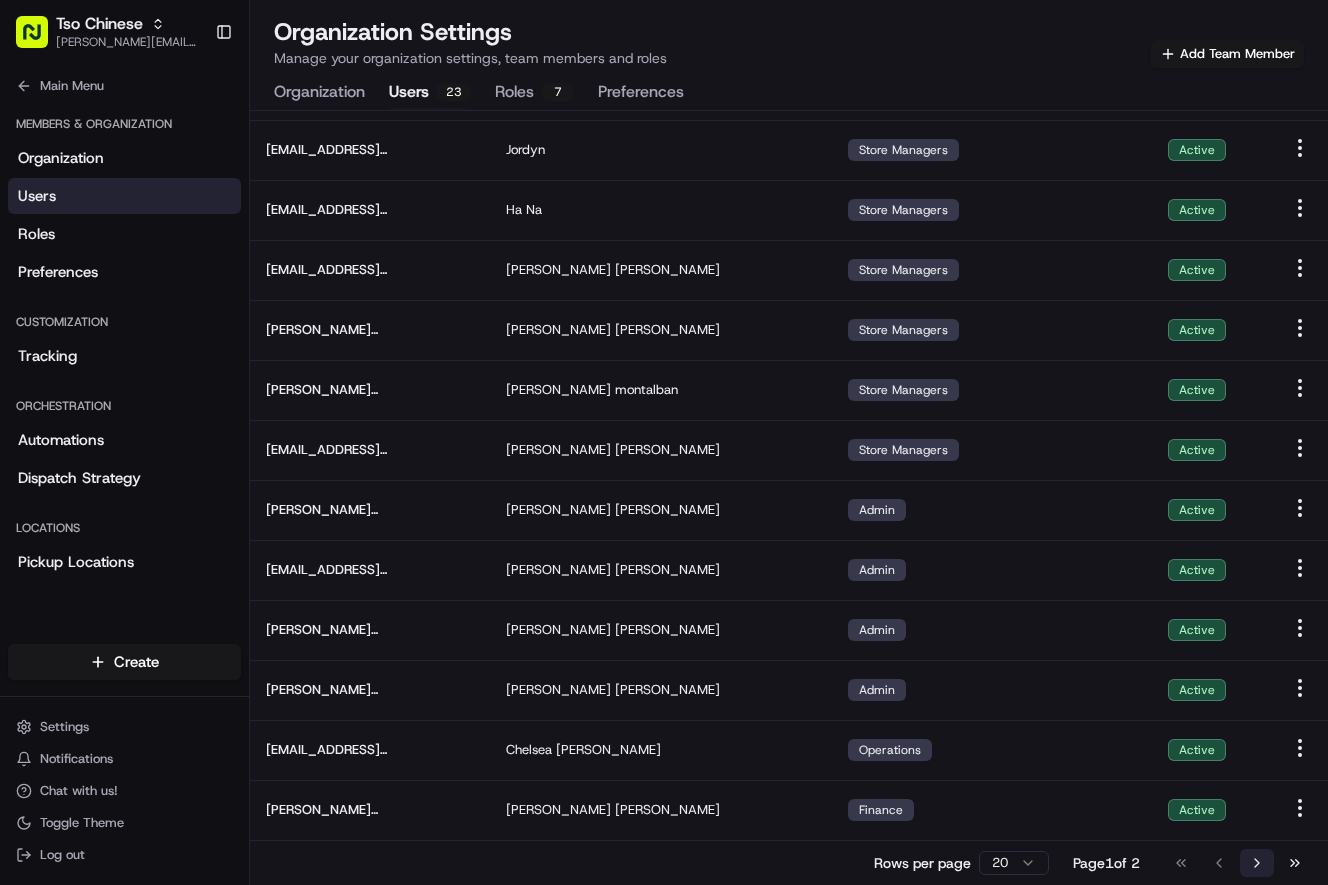 click on "Go to next page" at bounding box center (1257, 863) 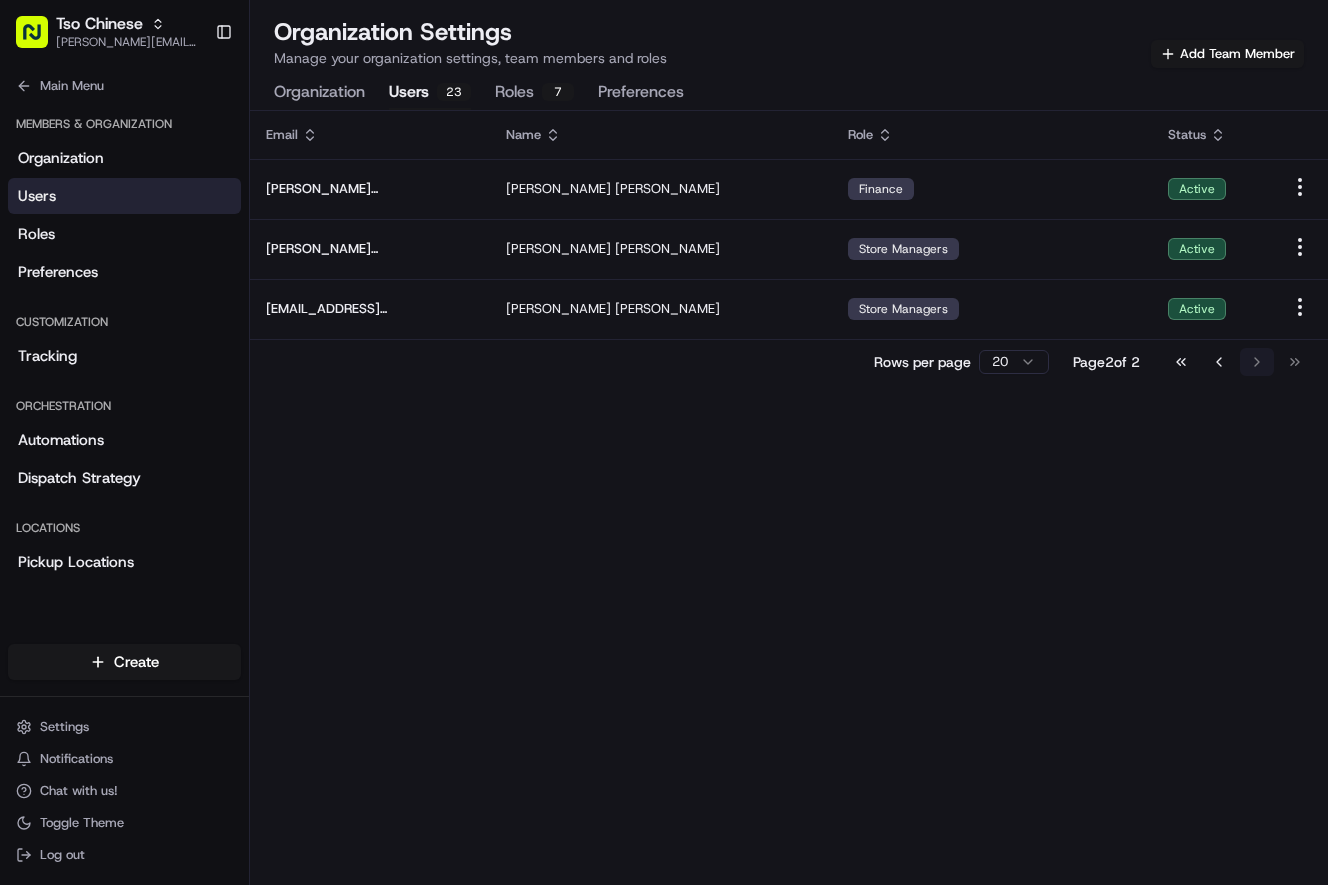 scroll, scrollTop: 0, scrollLeft: 0, axis: both 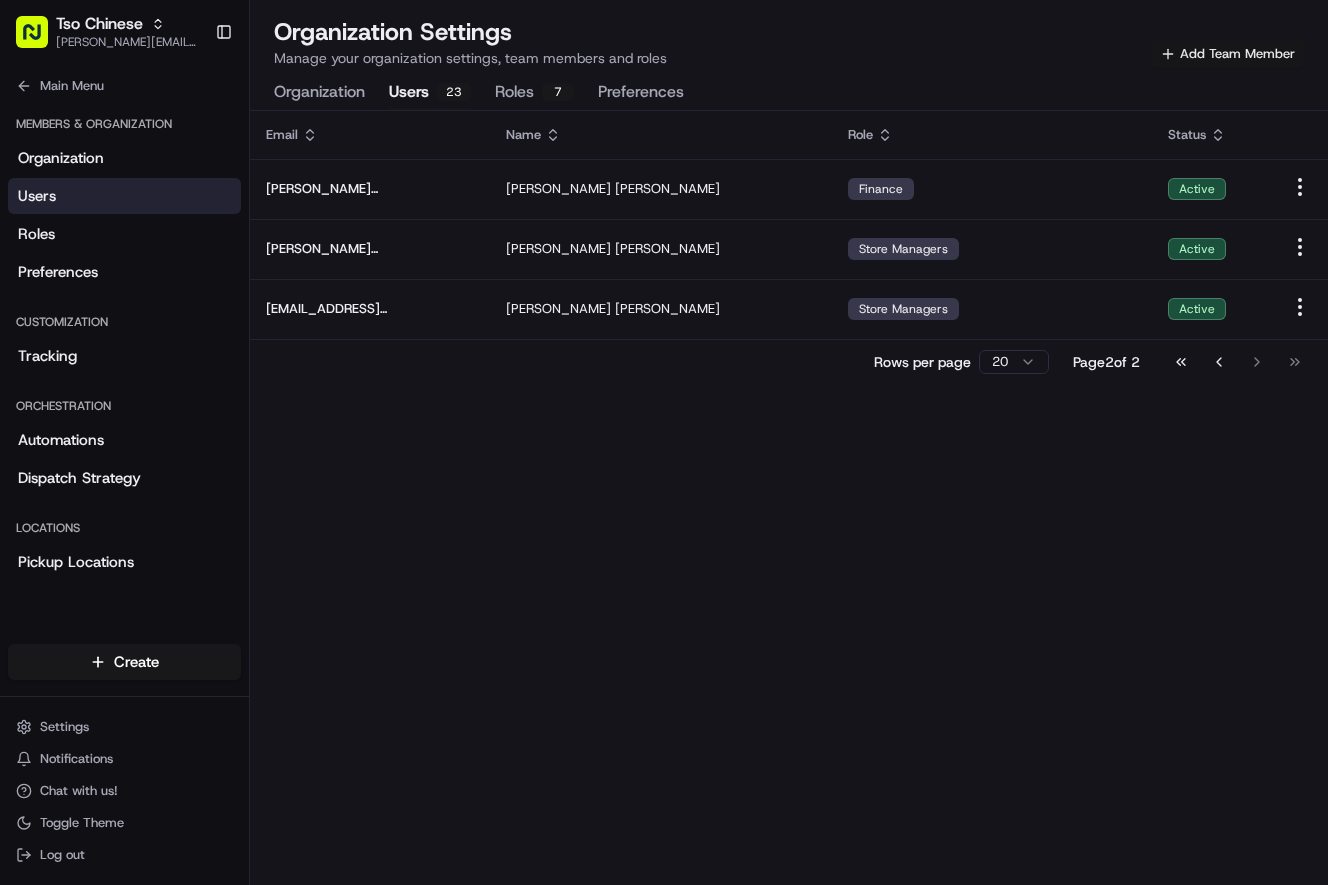 click on "Add Team Member" at bounding box center (1227, 54) 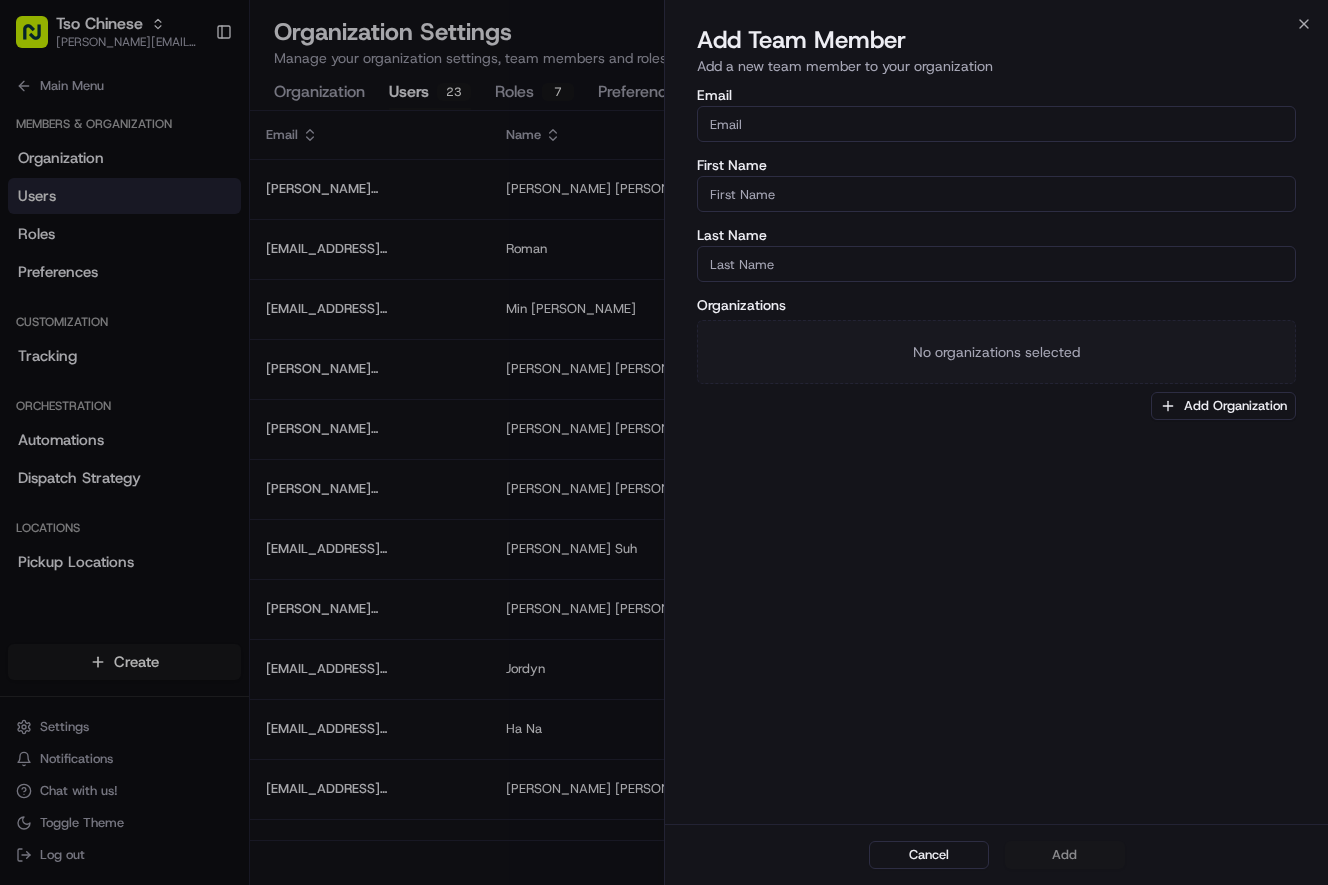 click on "Email" at bounding box center (996, 124) 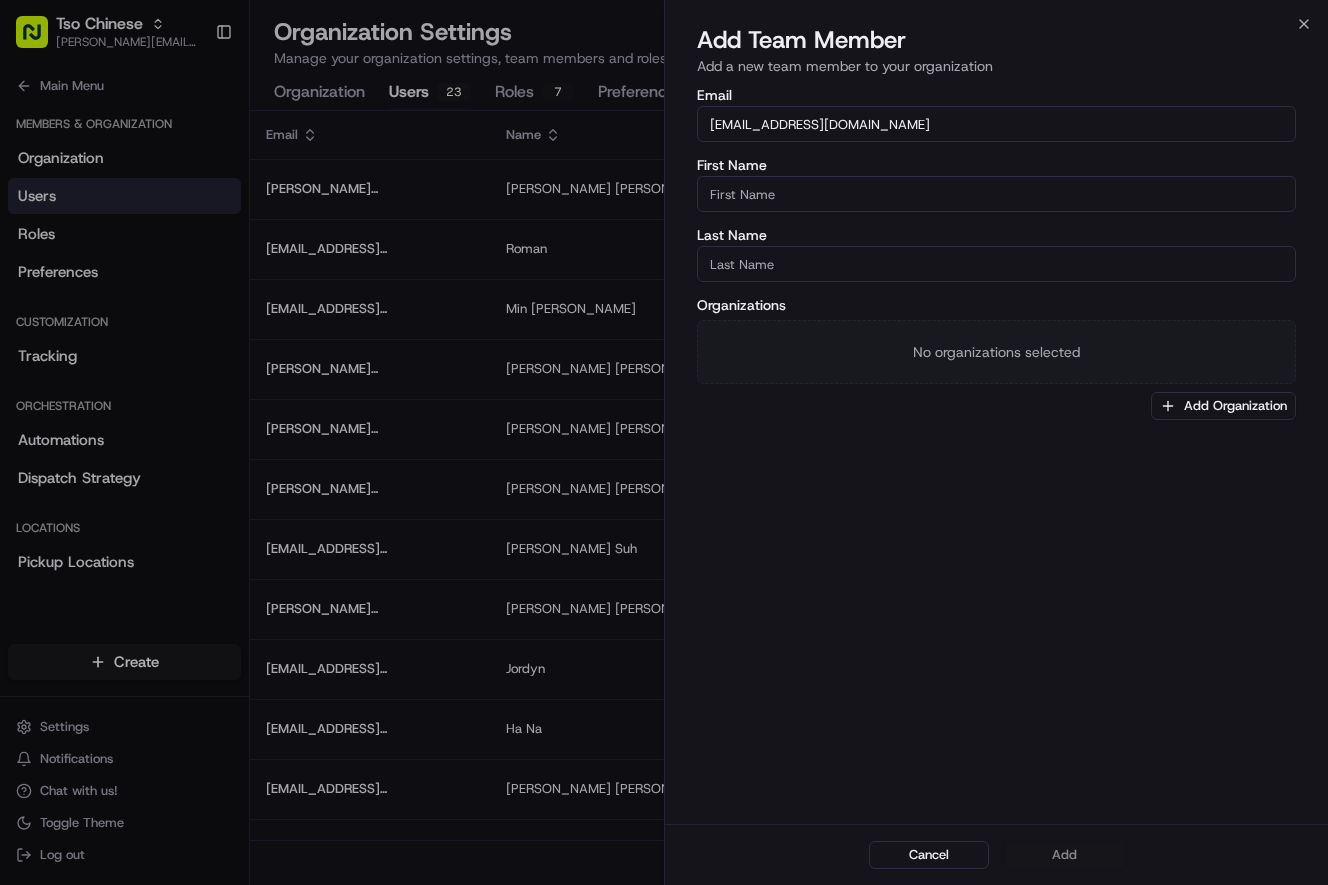 type on "[EMAIL_ADDRESS][DOMAIN_NAME]" 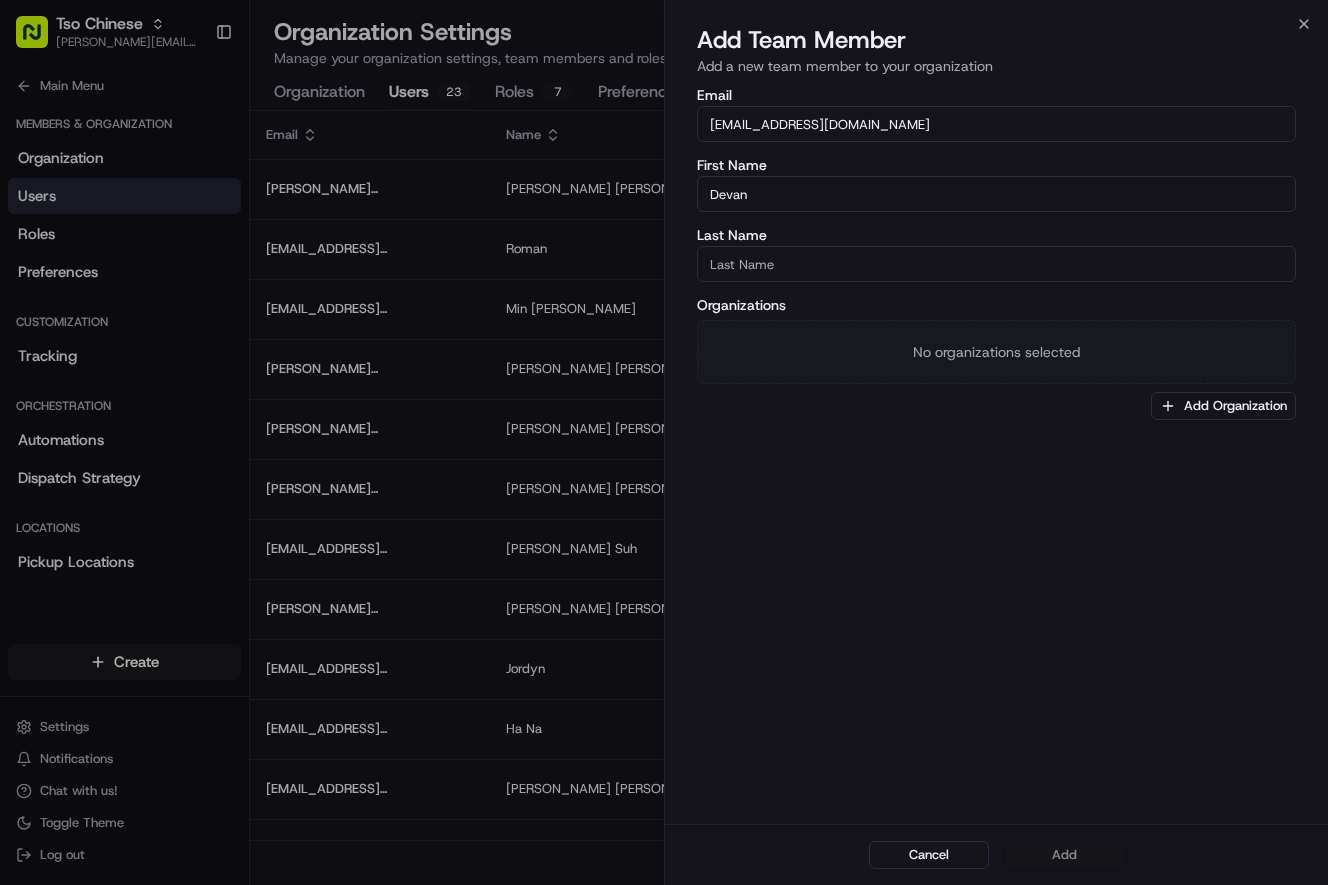 type on "Devan" 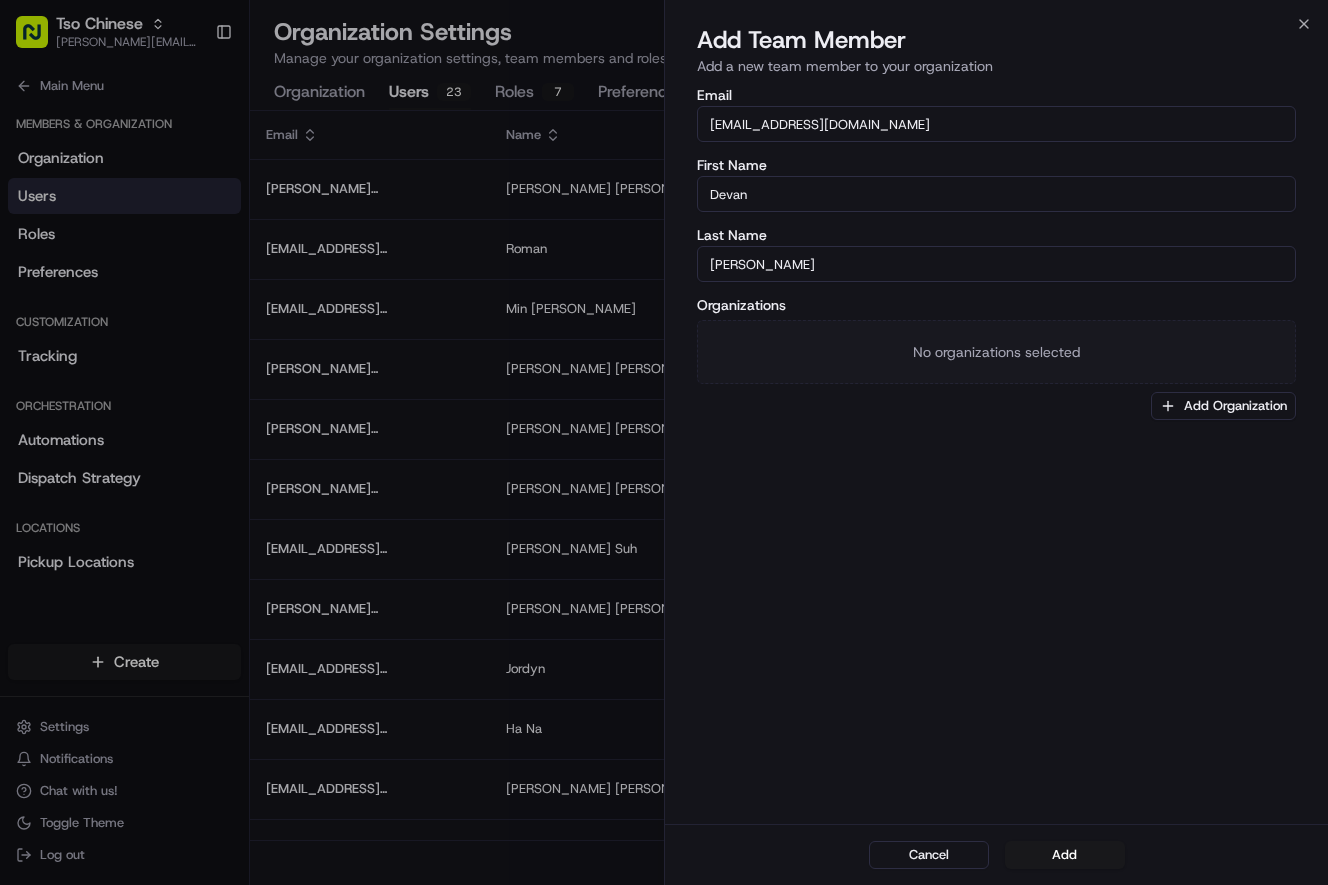 type on "[PERSON_NAME]" 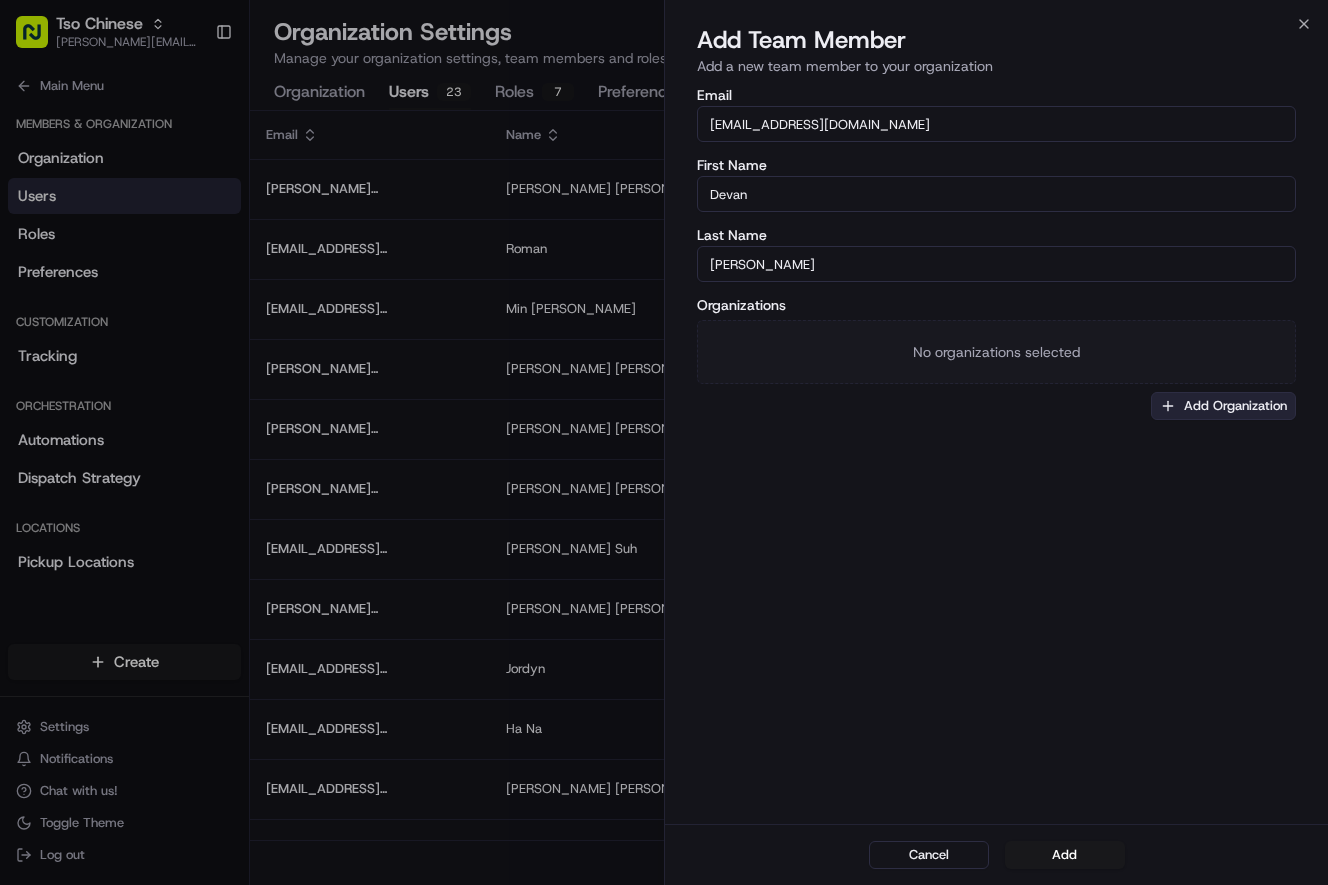 click on "Add Organization" at bounding box center [1223, 406] 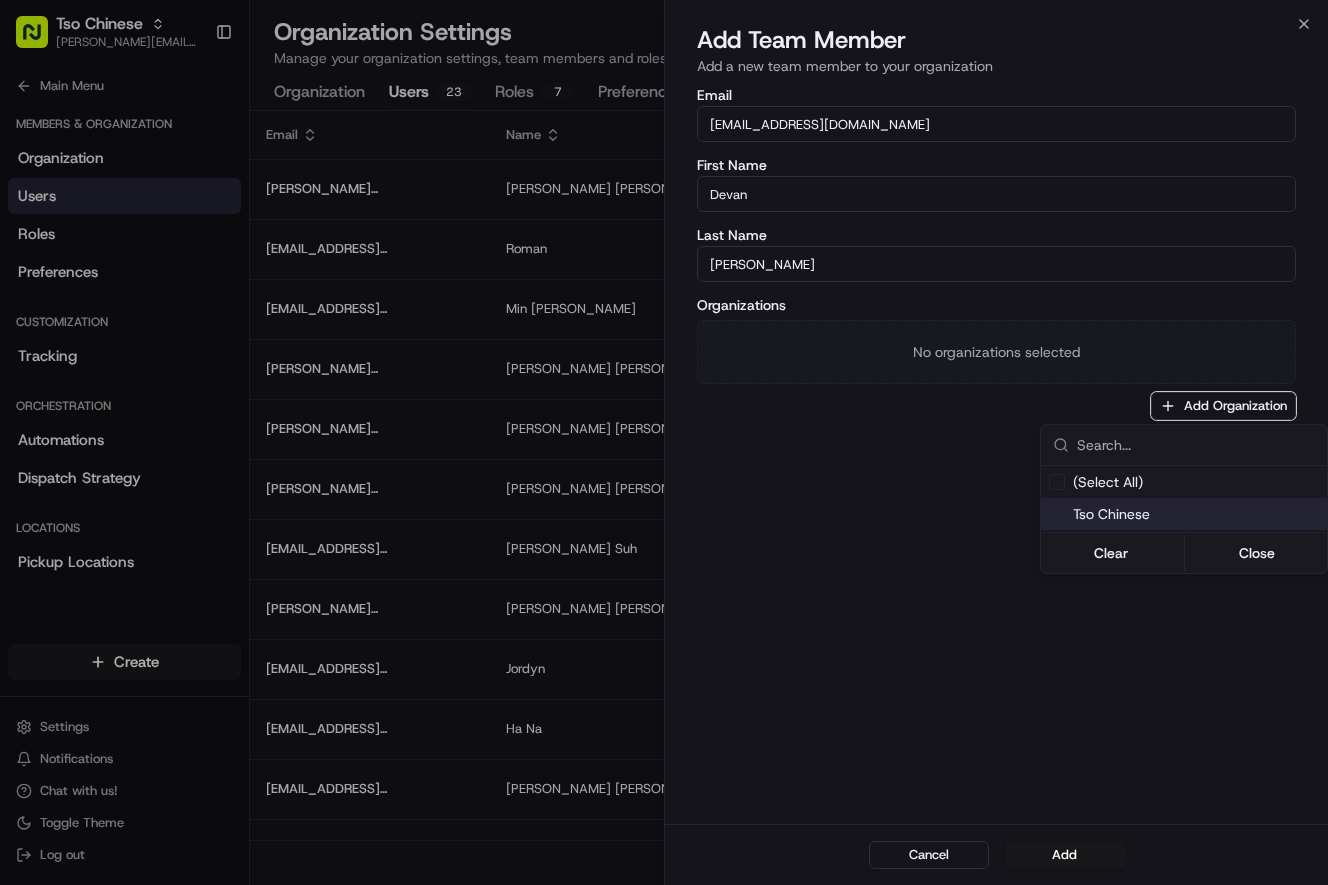 click on "Tso Chinese" at bounding box center [1184, 514] 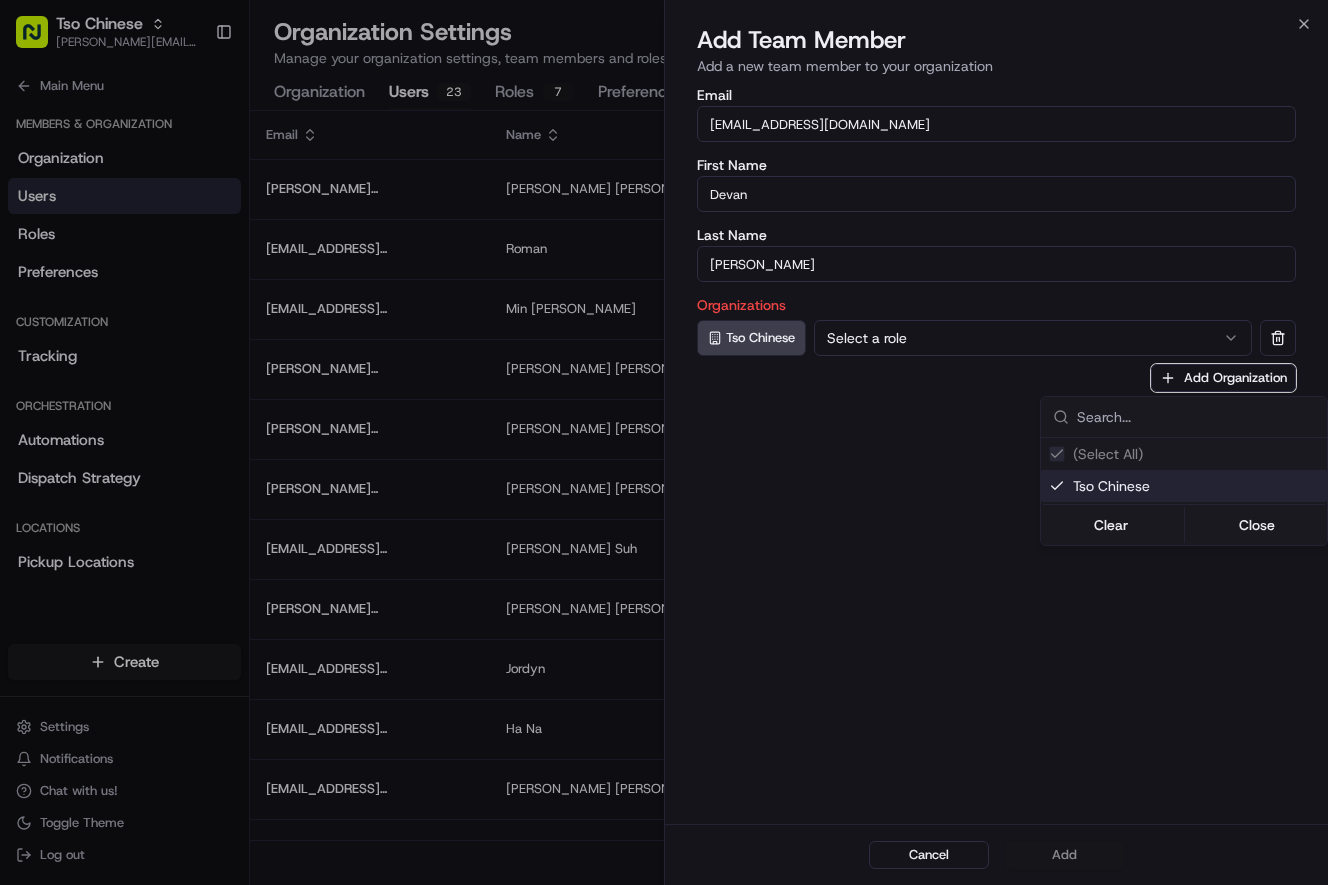 click at bounding box center (664, 442) 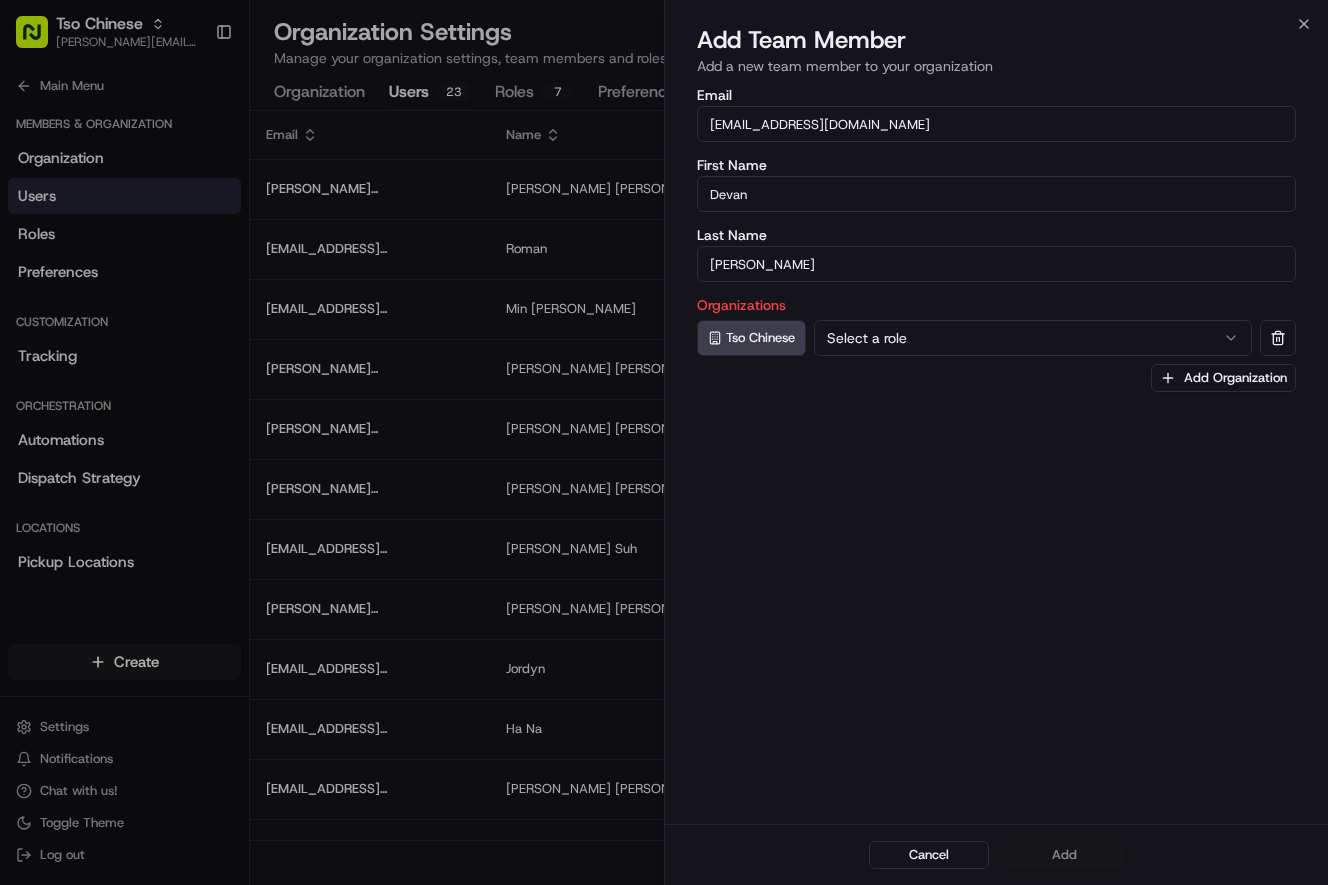 click on "Select a role" at bounding box center (1033, 338) 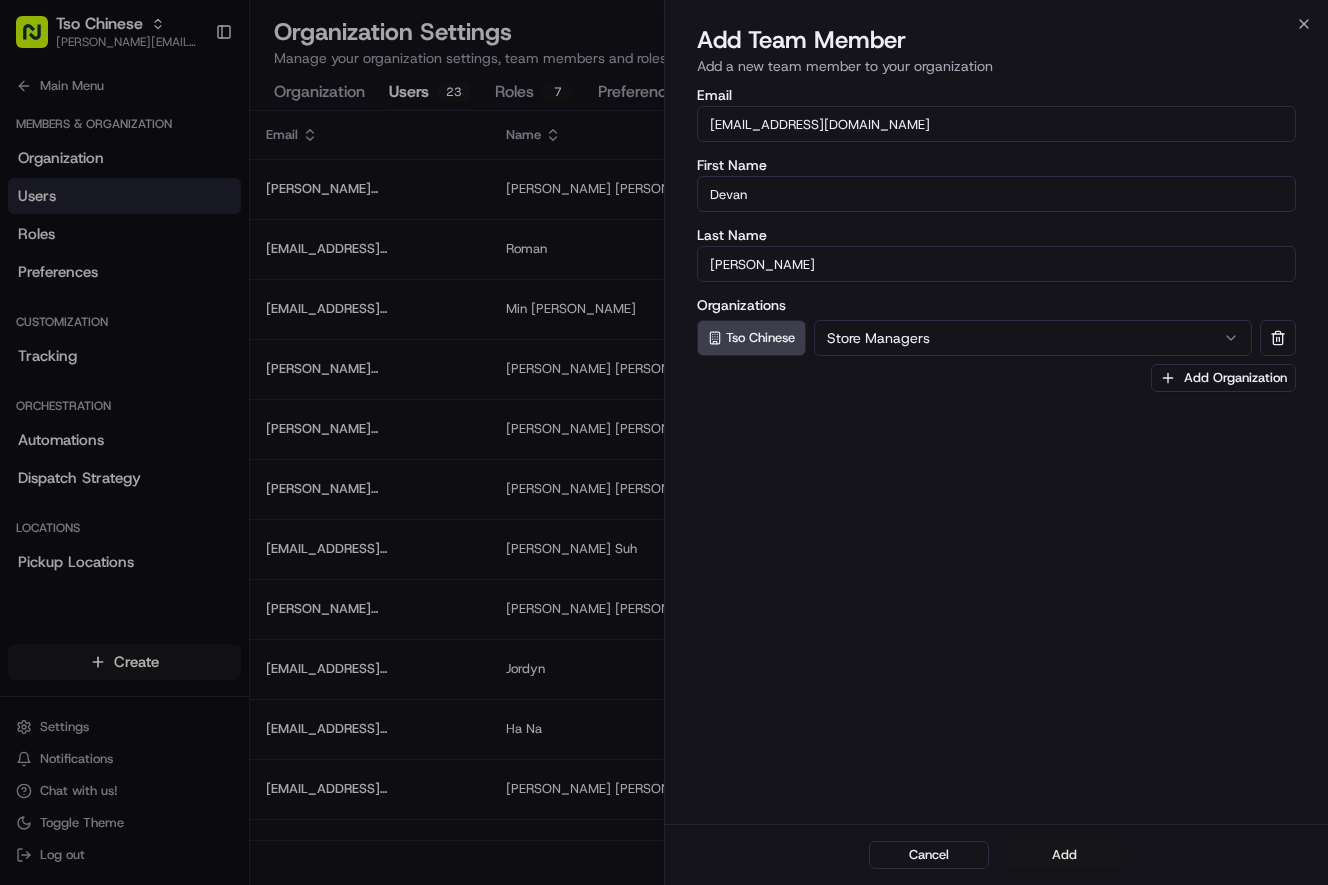 click on "Add" at bounding box center [1065, 855] 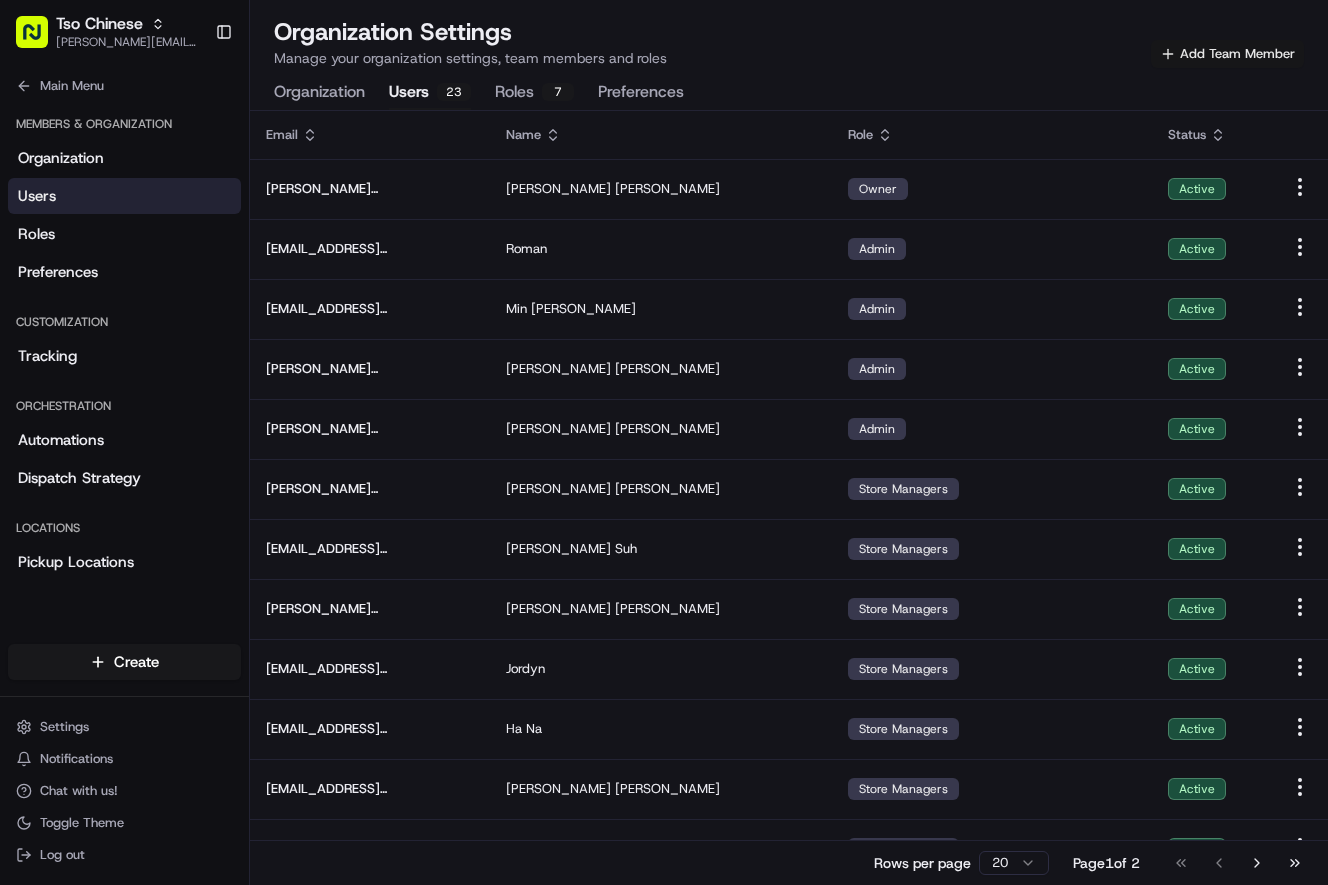 click on "Add Team Member" at bounding box center (1227, 54) 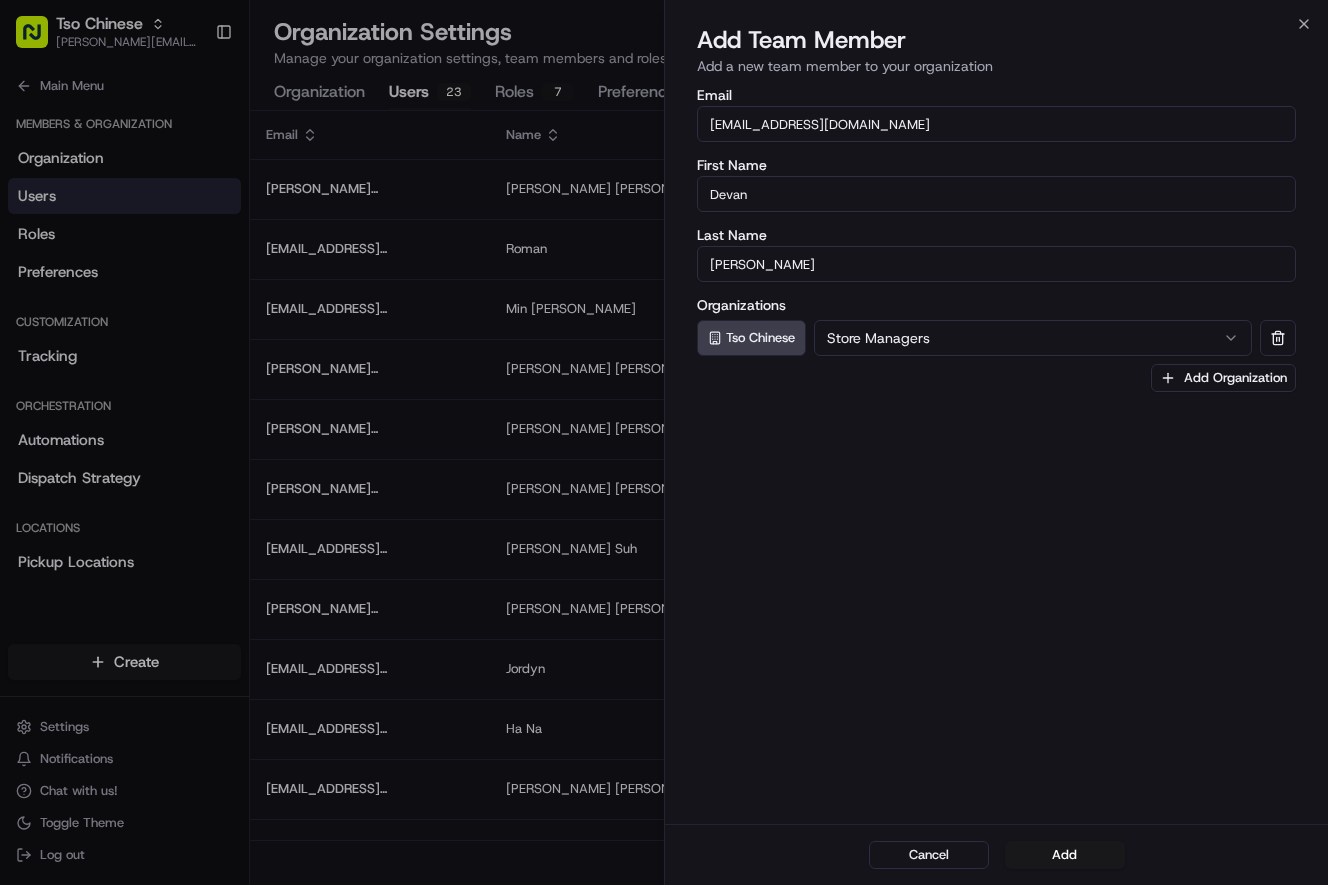 click on "[EMAIL_ADDRESS][DOMAIN_NAME]" at bounding box center (996, 124) 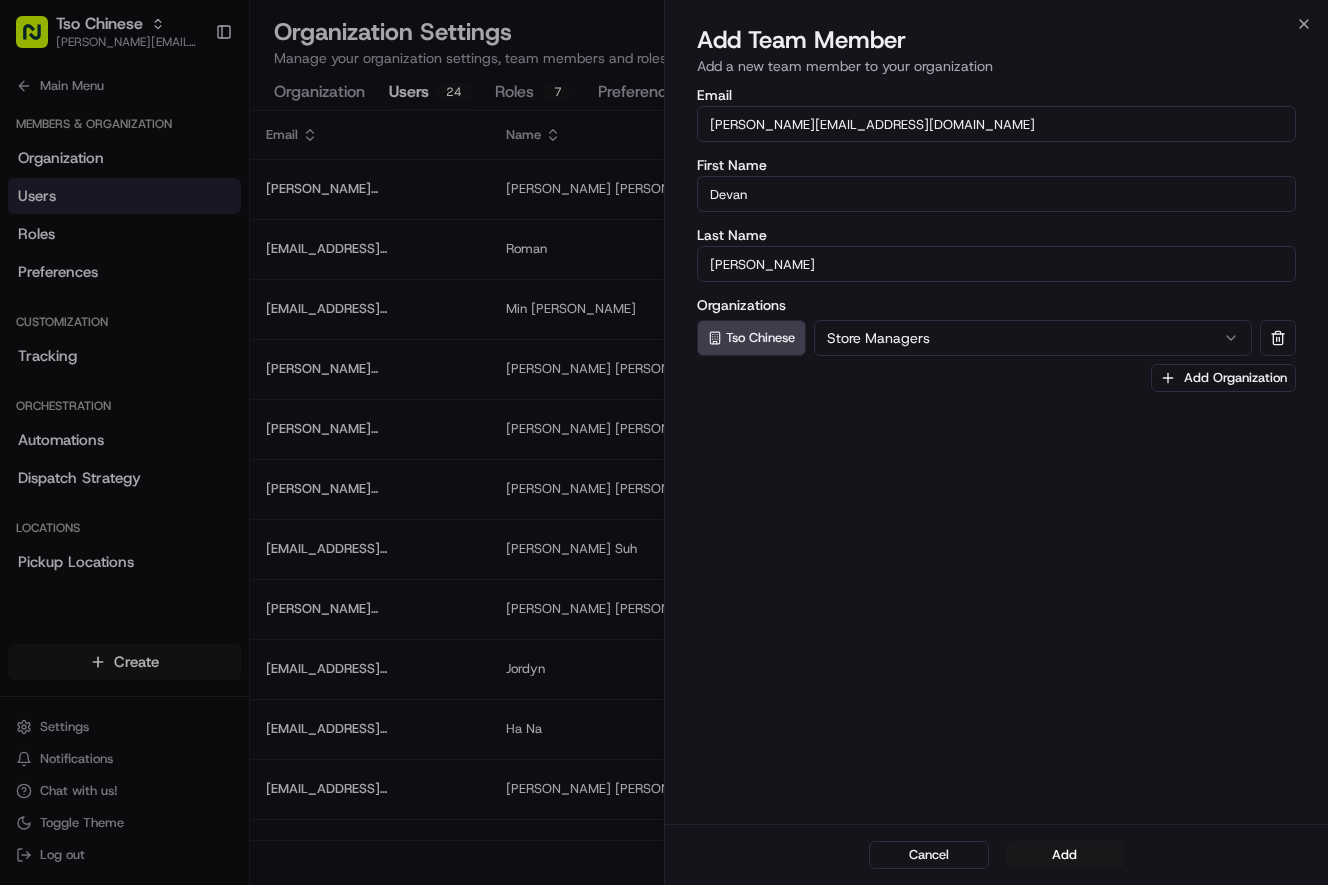 type on "[PERSON_NAME][EMAIL_ADDRESS][DOMAIN_NAME]" 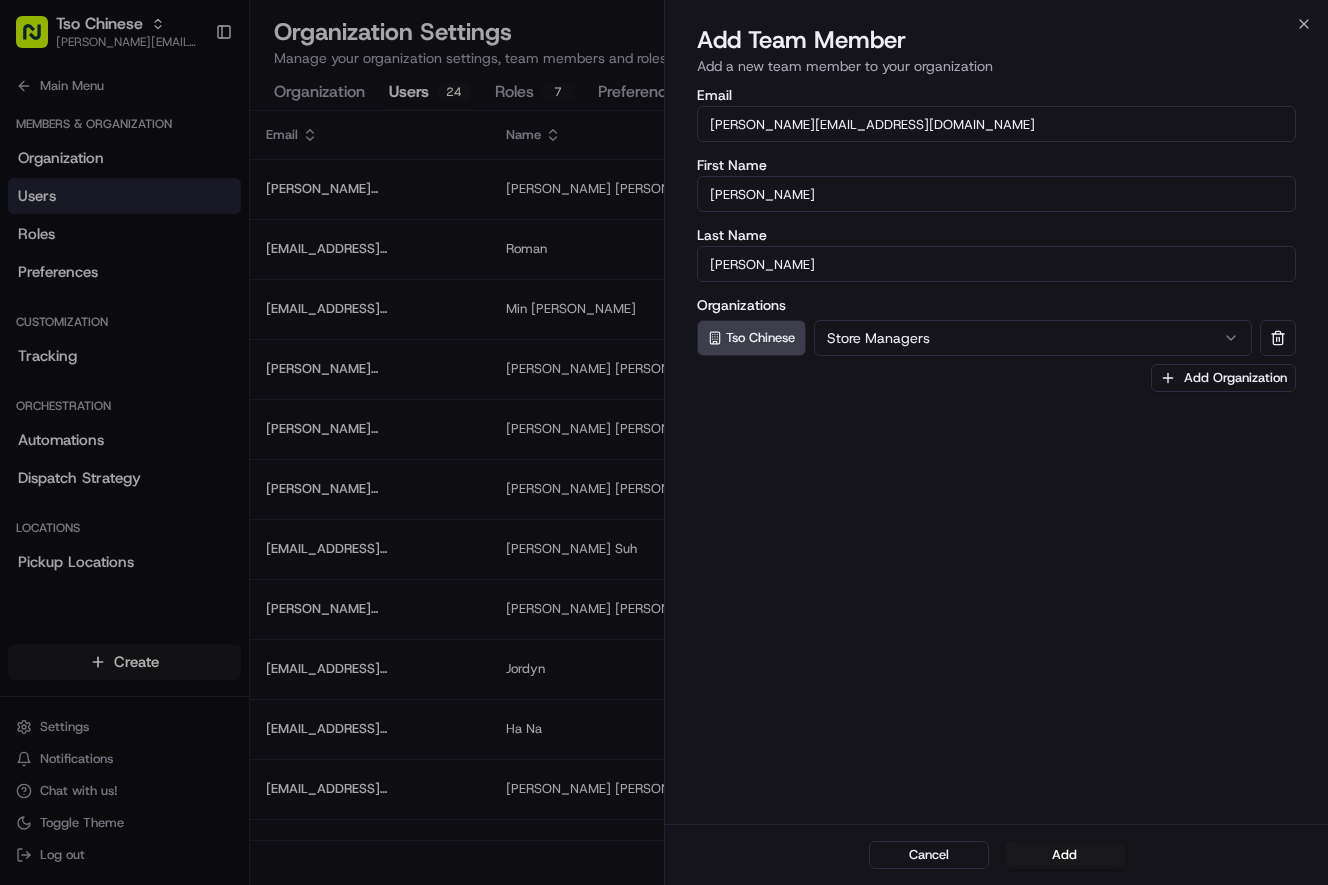 type on "[PERSON_NAME]" 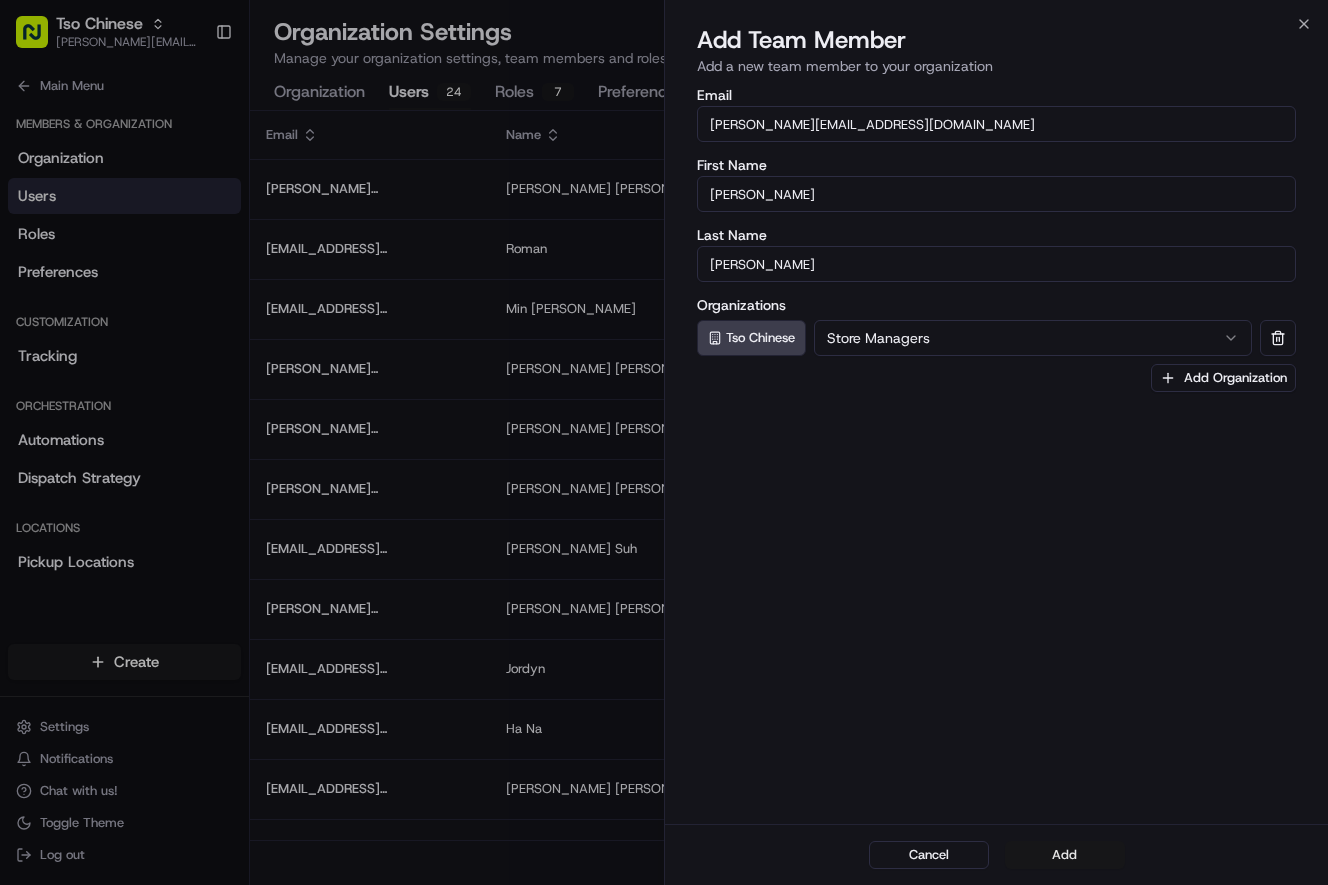 click on "Add" at bounding box center [1065, 855] 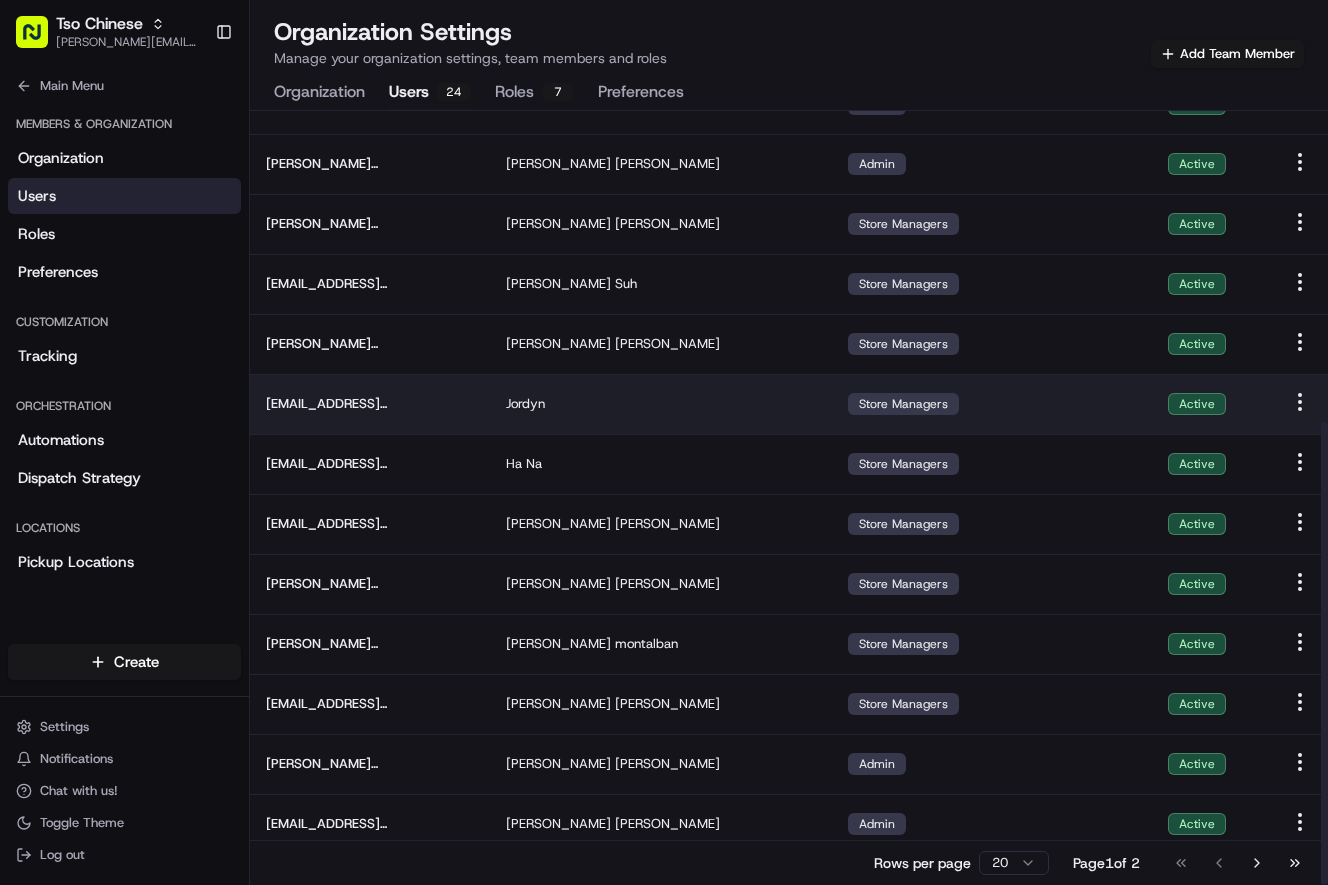 scroll, scrollTop: 519, scrollLeft: 0, axis: vertical 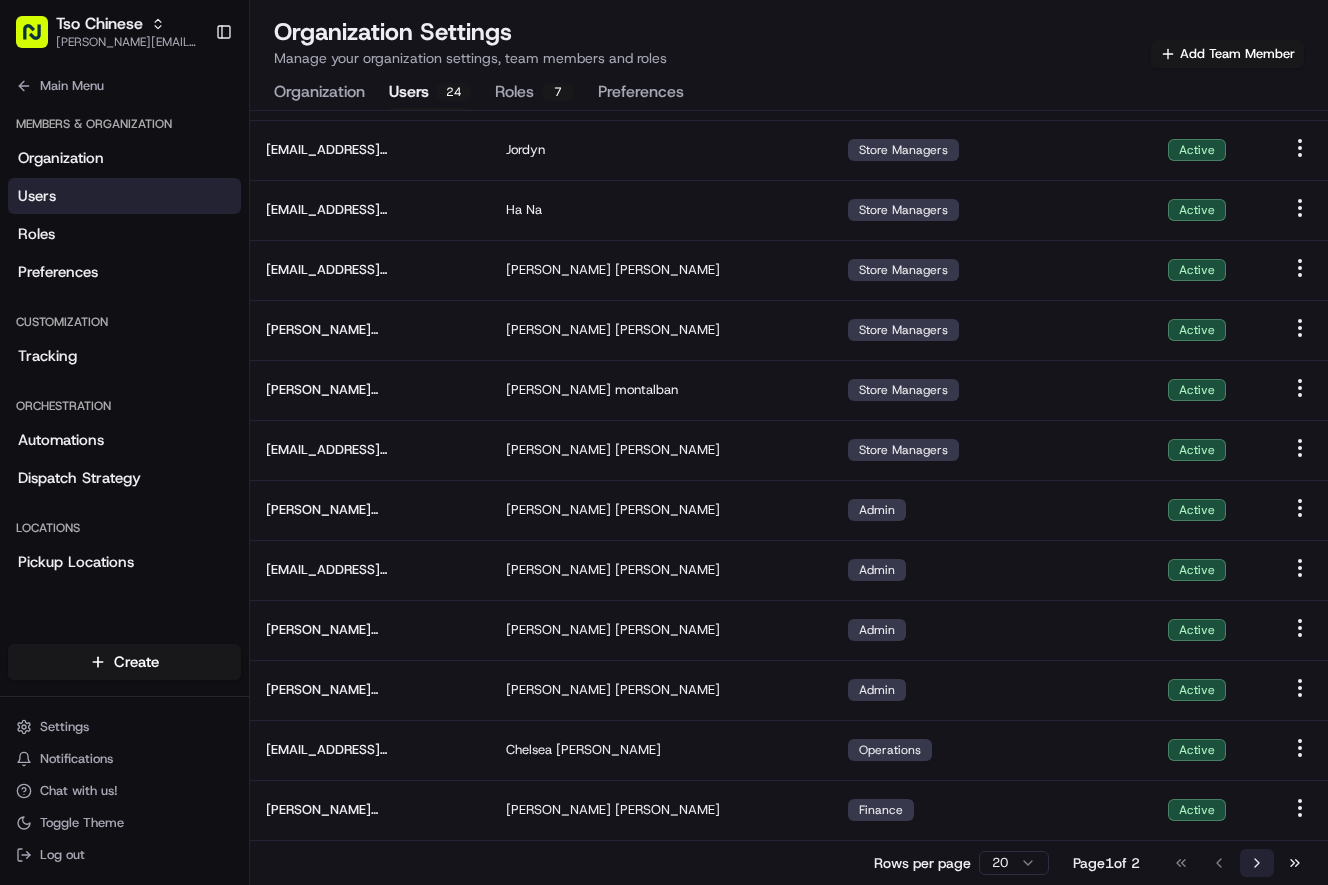 click on "Go to next page" at bounding box center (1257, 863) 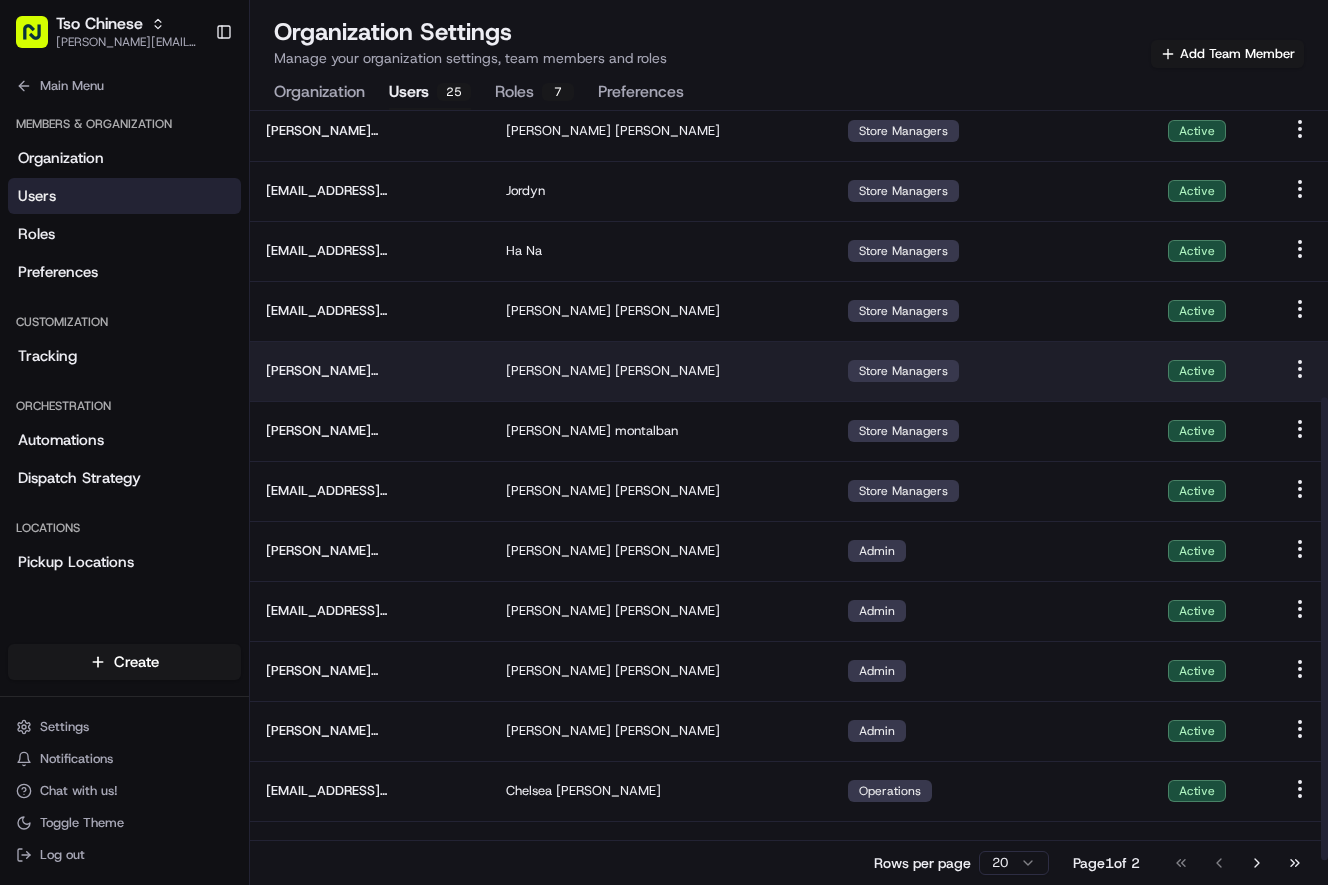 scroll, scrollTop: 519, scrollLeft: 0, axis: vertical 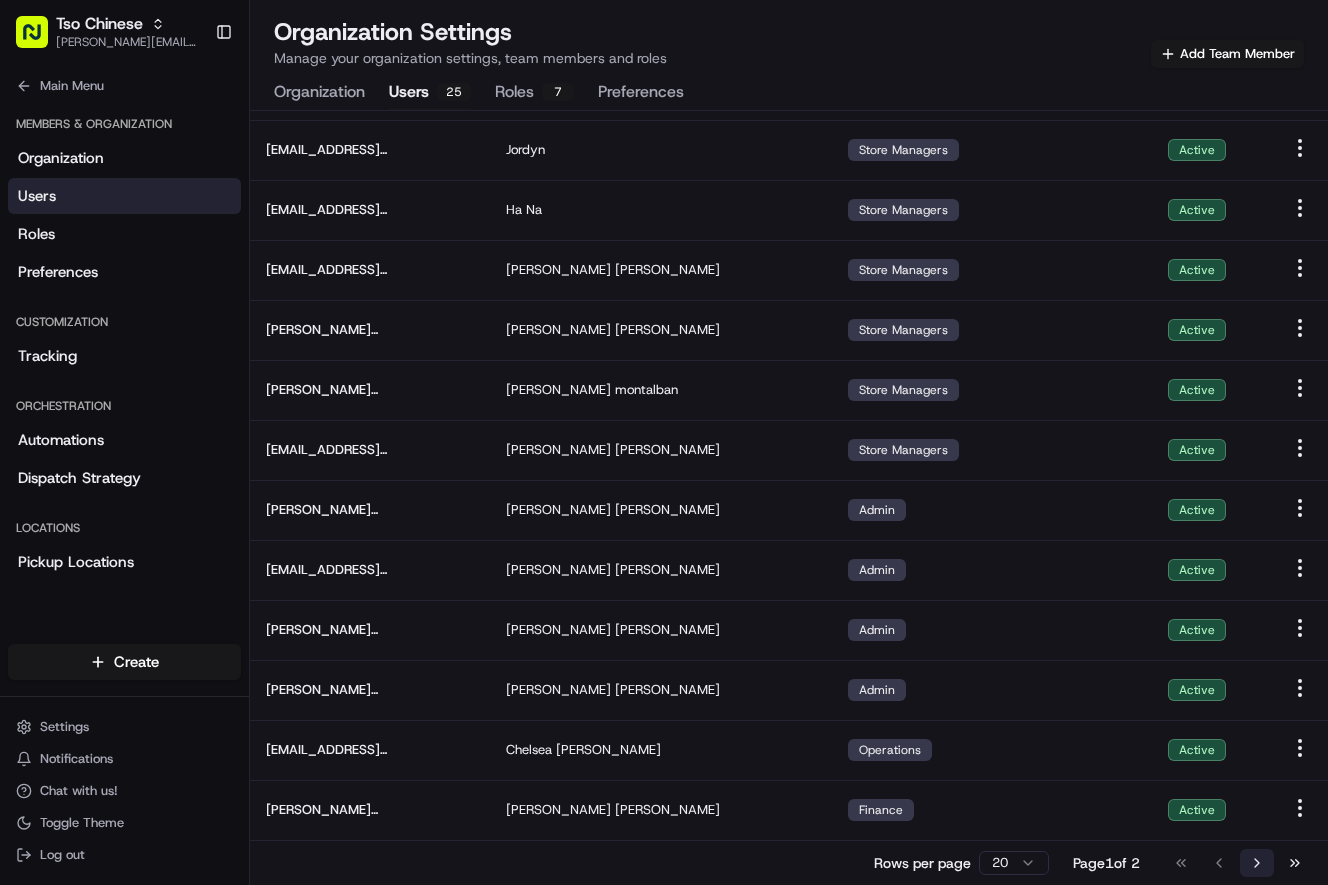 click on "Go to next page" at bounding box center [1257, 863] 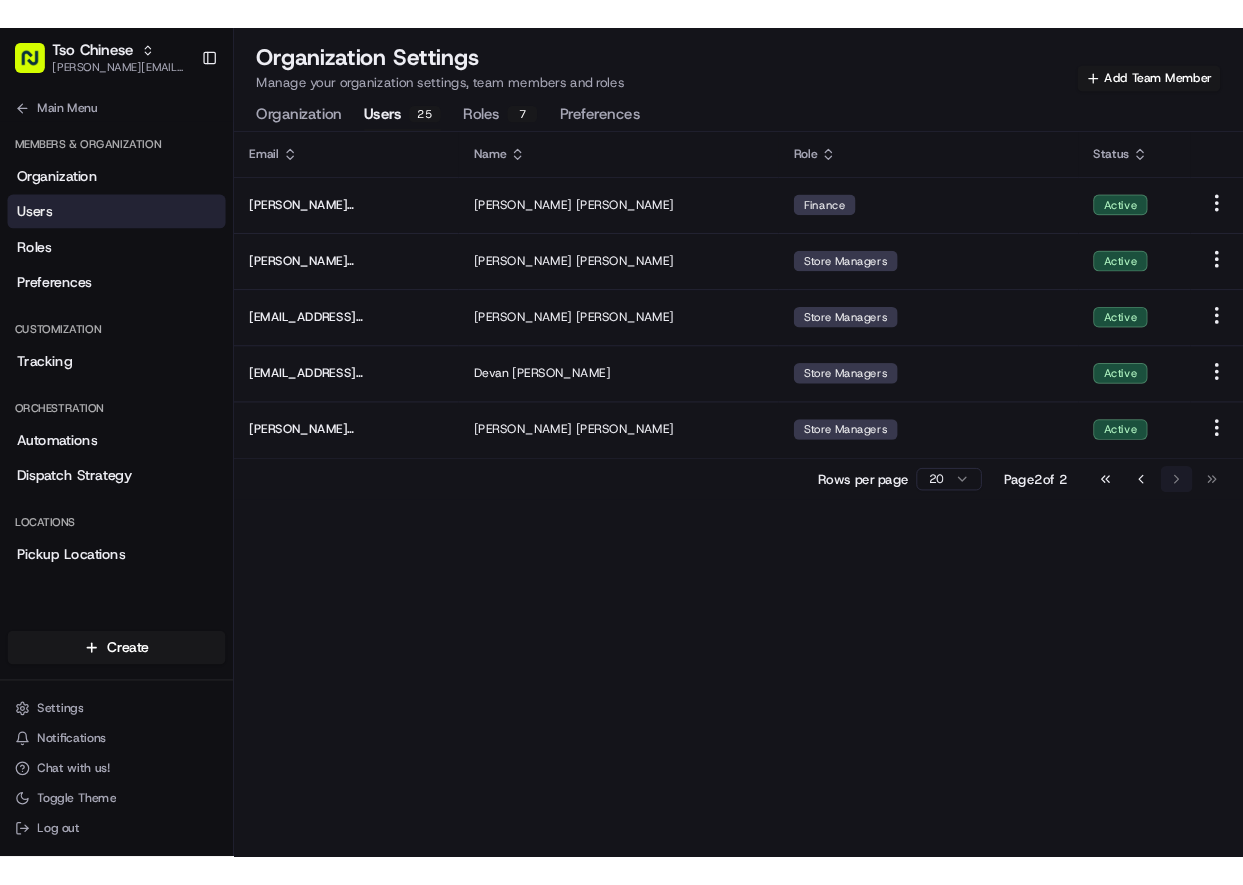 scroll, scrollTop: 0, scrollLeft: 0, axis: both 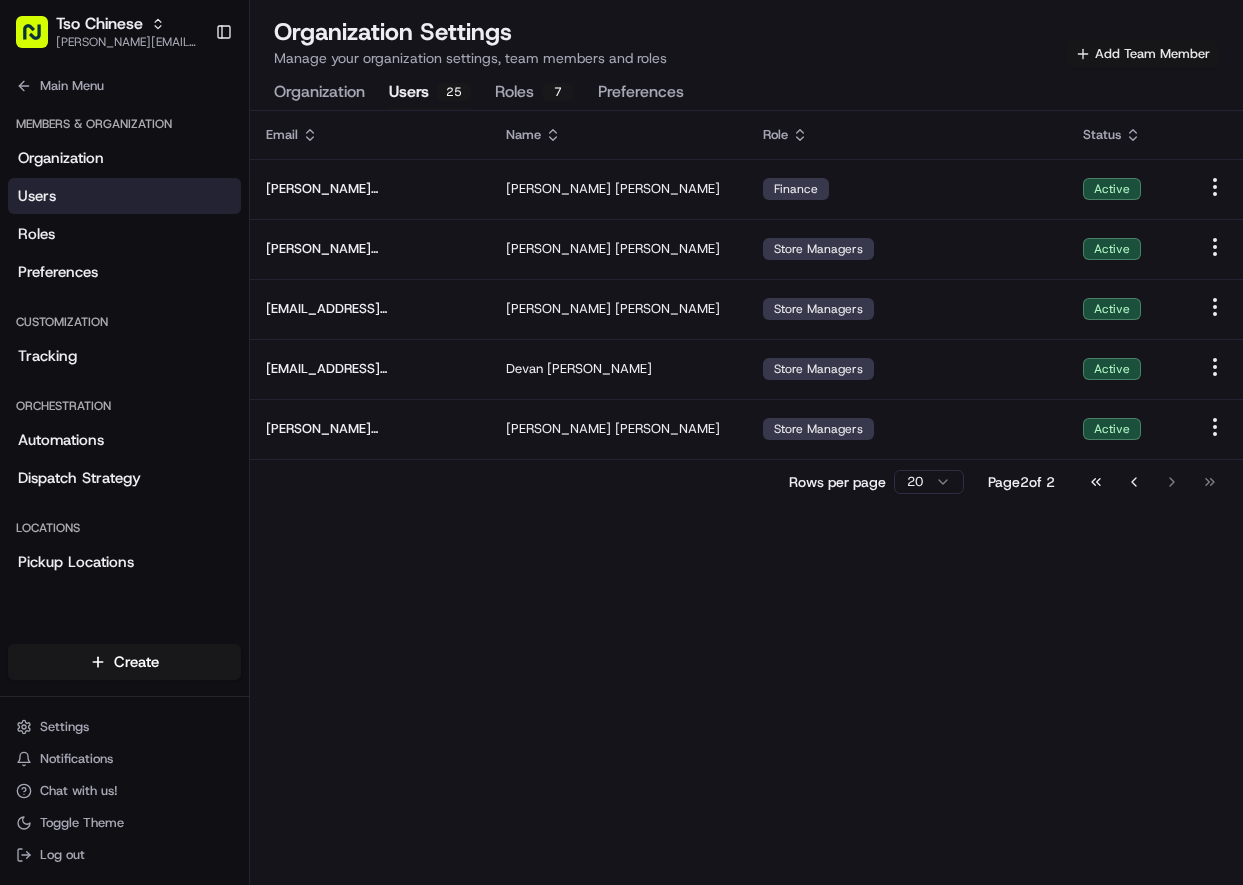 click on "Add Team Member" at bounding box center (1142, 54) 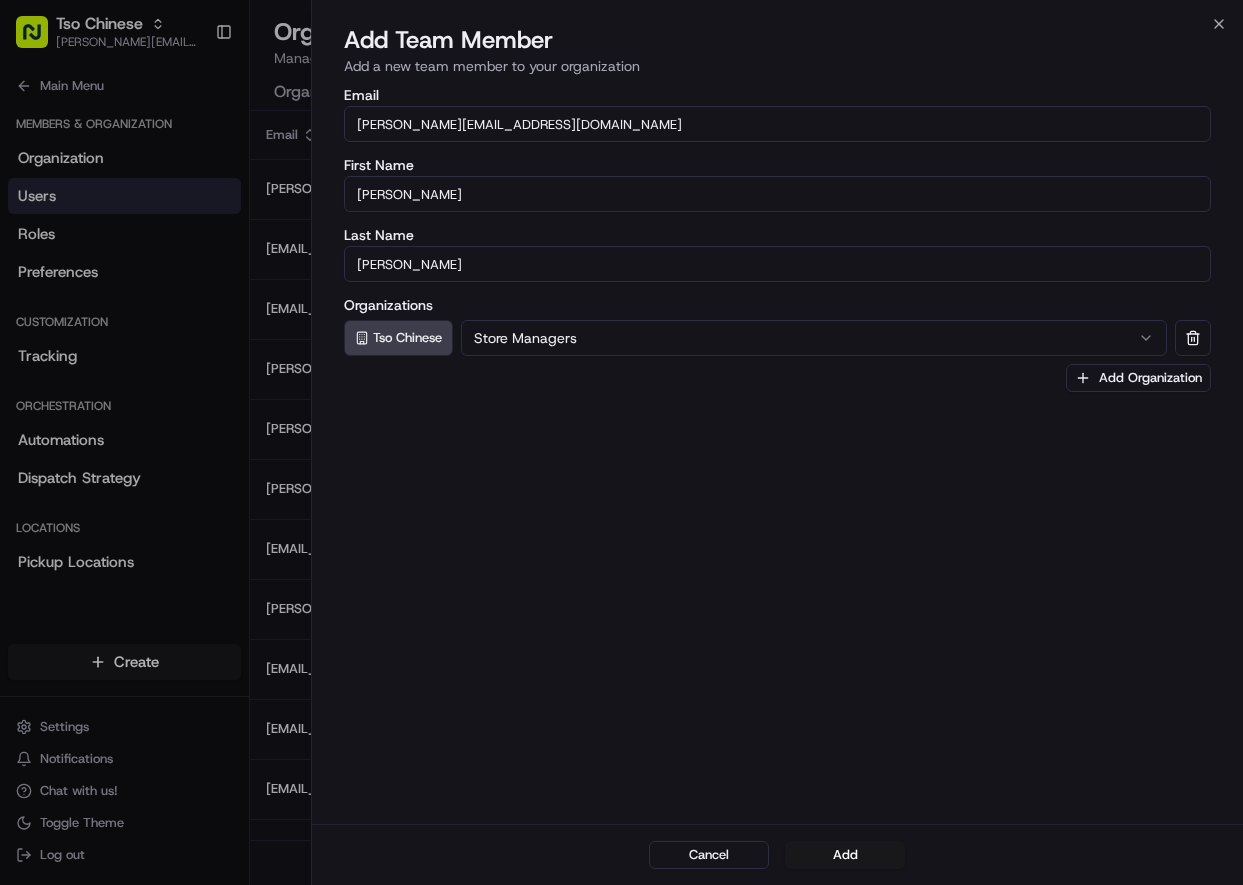 click on "[PERSON_NAME][EMAIL_ADDRESS][DOMAIN_NAME]" at bounding box center (777, 124) 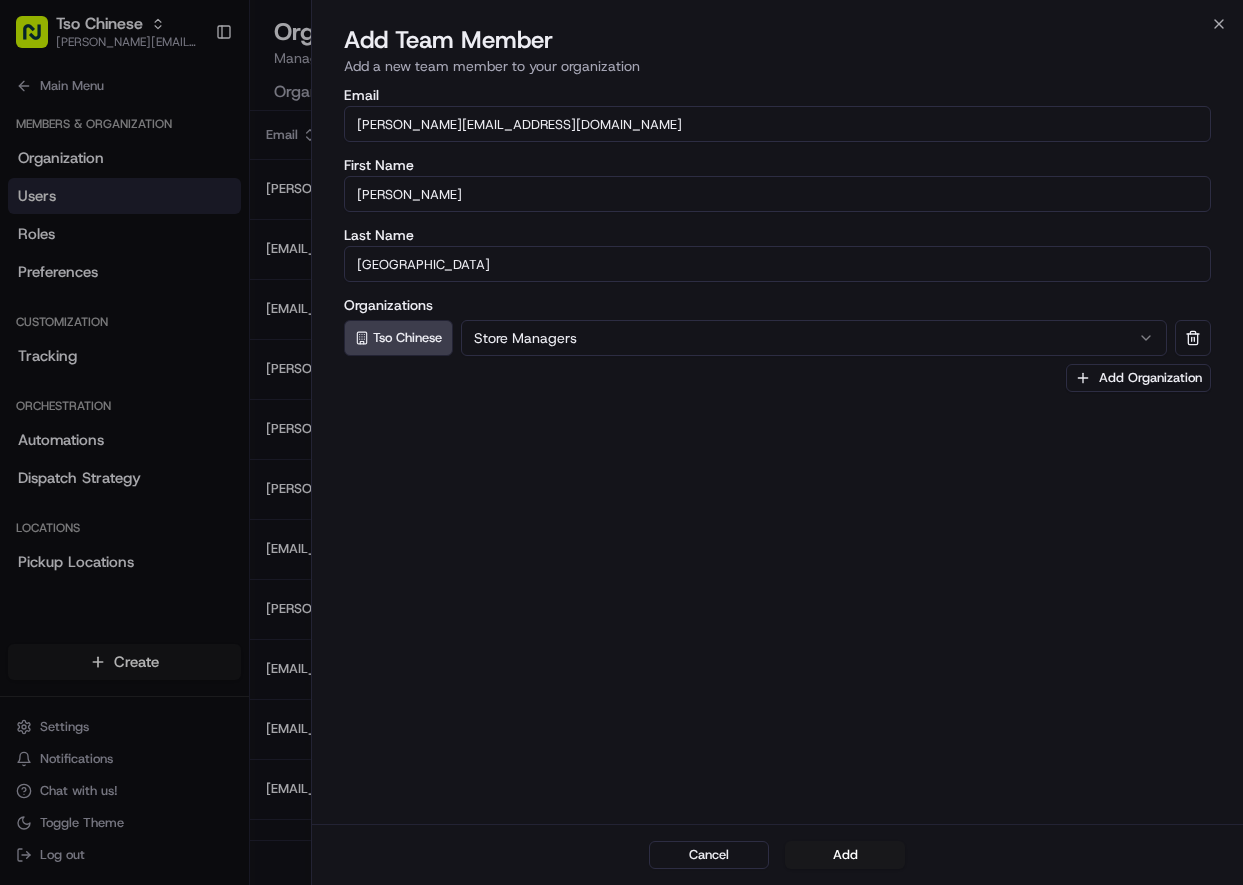 type on "[GEOGRAPHIC_DATA]" 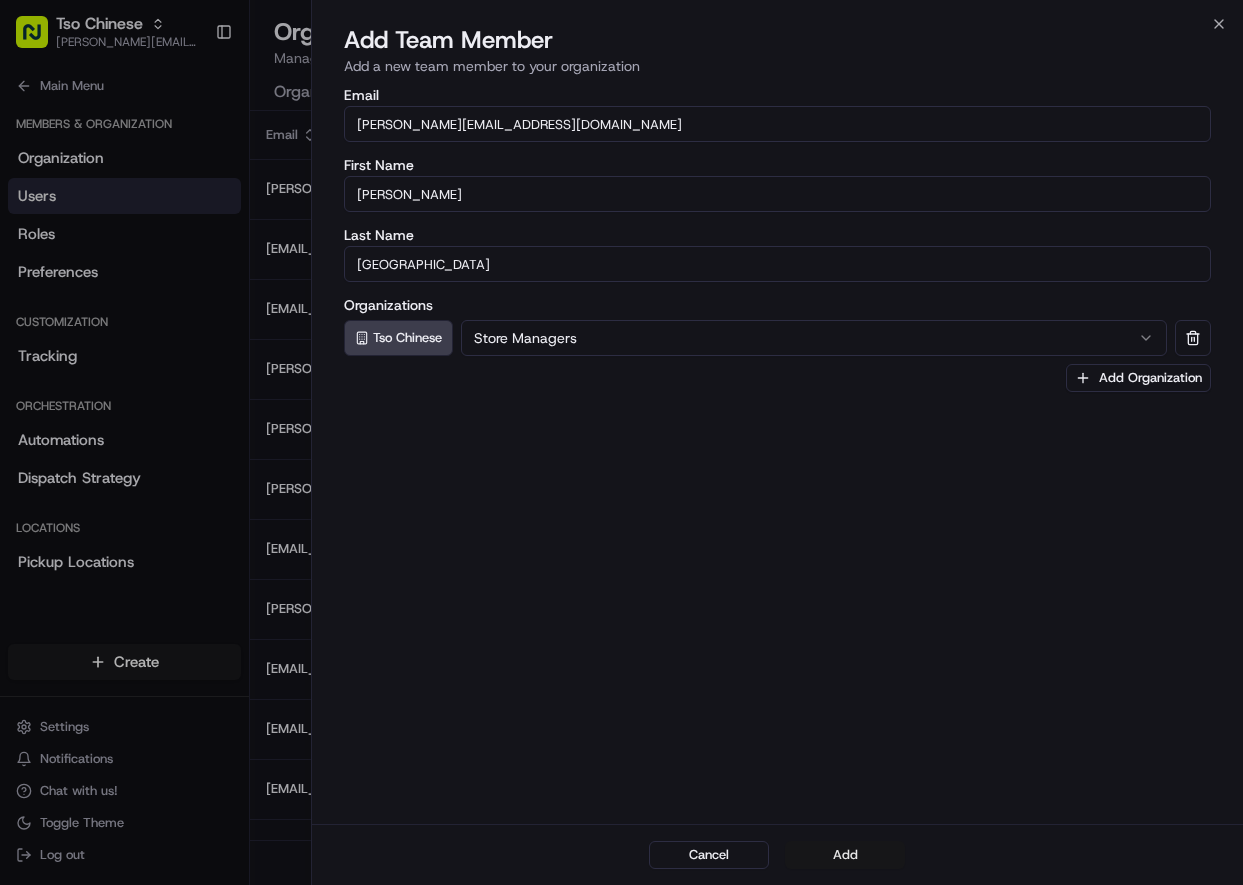 click on "Add" at bounding box center (845, 855) 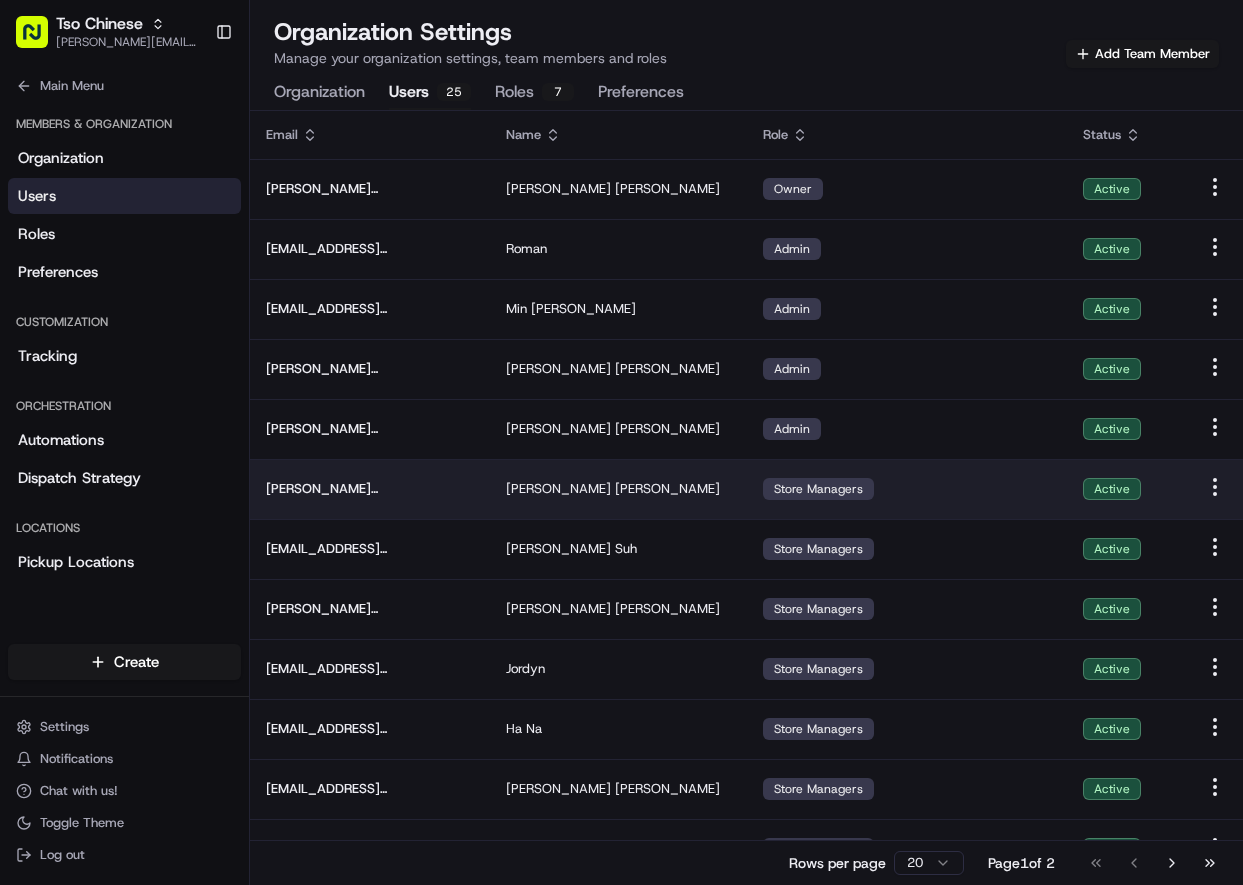 scroll, scrollTop: 519, scrollLeft: 0, axis: vertical 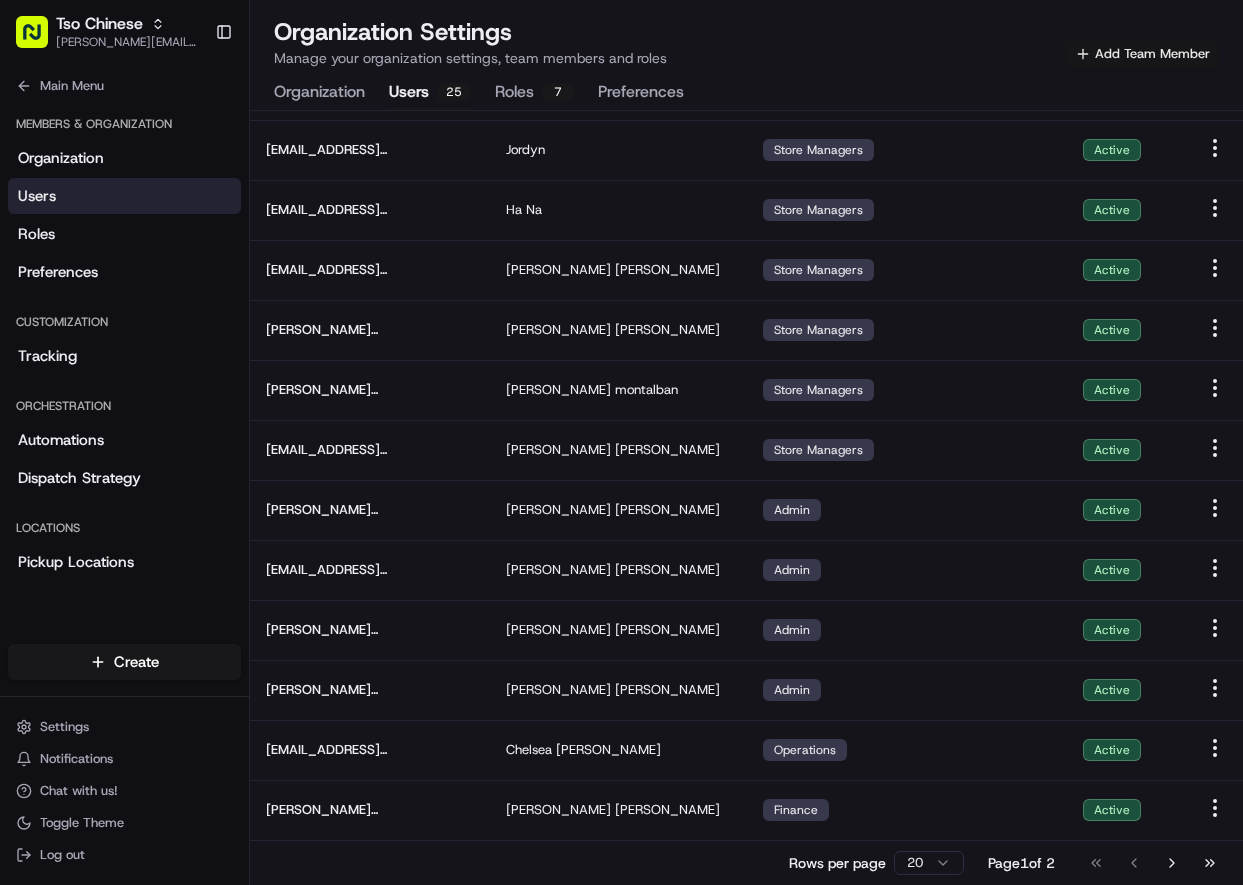 click on "Add Team Member" at bounding box center [1142, 54] 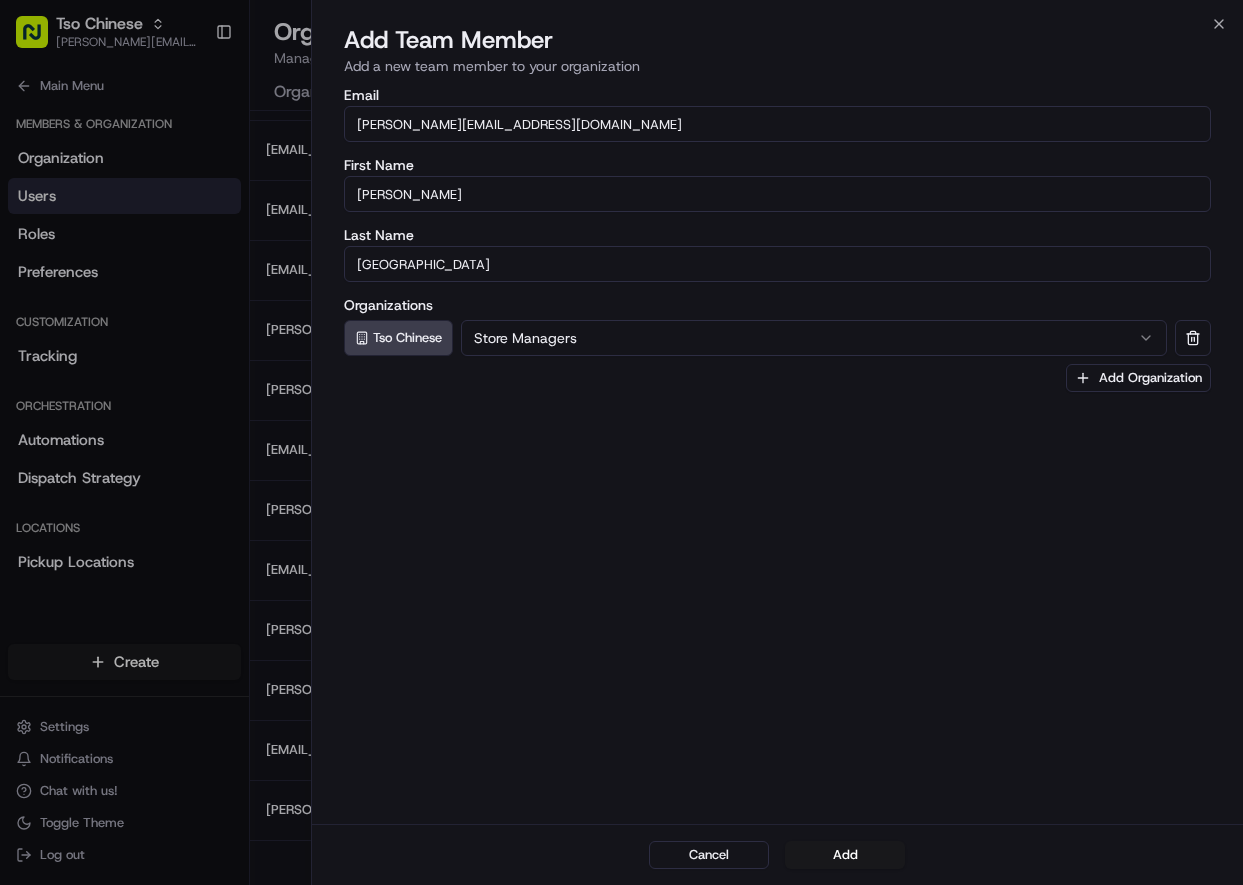 click on "[PERSON_NAME][EMAIL_ADDRESS][DOMAIN_NAME]" at bounding box center (777, 124) 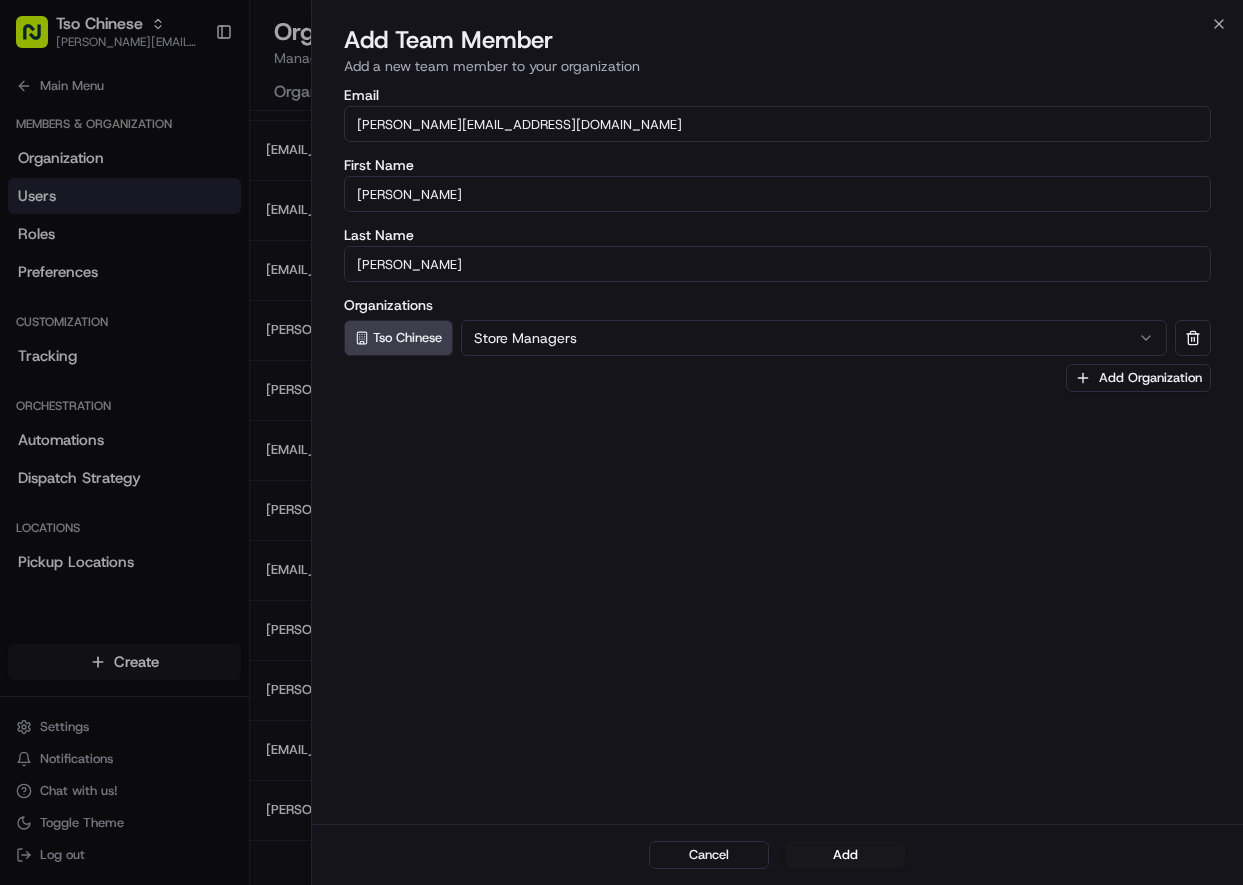 click on "[PERSON_NAME]" at bounding box center (777, 264) 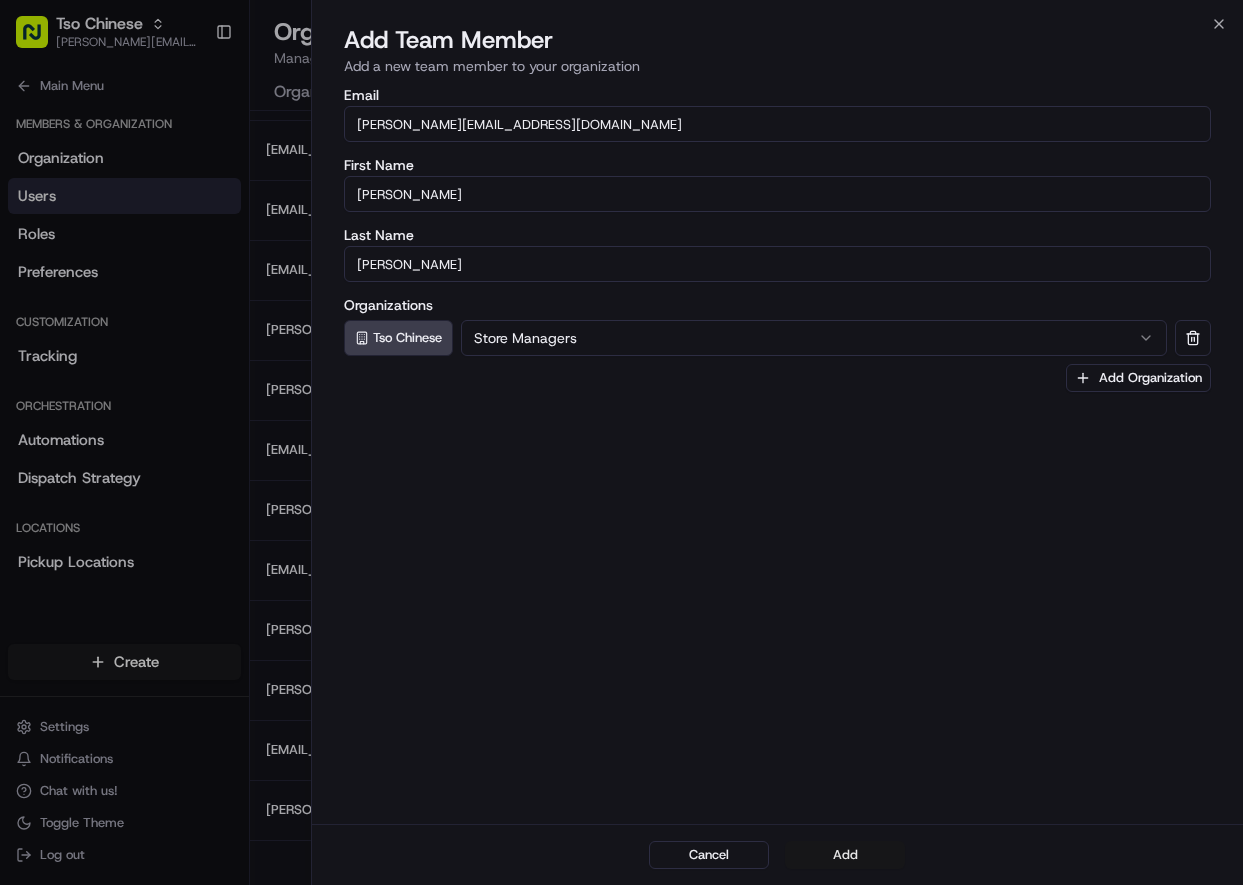click on "Add" at bounding box center (845, 855) 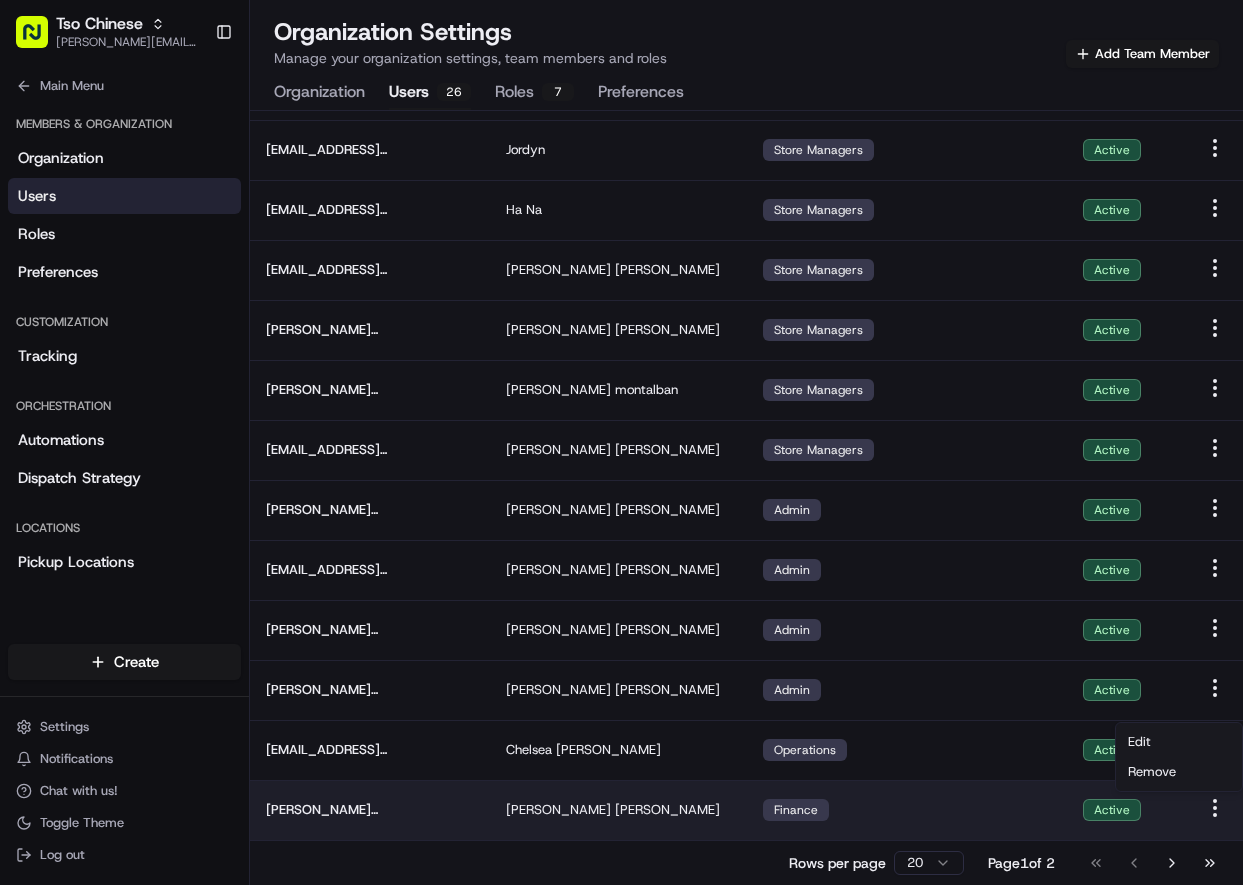 click on "Tso Chinese [PERSON_NAME][EMAIL_ADDRESS][DOMAIN_NAME] Toggle Sidebar Deliveries Providers Analytics Favorites Main Menu Members & Organization Organization Users Roles Preferences Customization Tracking Orchestration Automations Dispatch Strategy Locations Pickup Locations Dropoff Locations Billing Billing Refund Requests Integrations Notification Triggers Webhooks API Keys Request Logs Create Settings Notifications Chat with us! Toggle Theme Log out Organization Settings Manage your organization settings, team members and roles Add Team Member Organization Users 26 Roles 7 Preferences Email Name Role Status [PERSON_NAME][EMAIL_ADDRESS][DOMAIN_NAME] [PERSON_NAME] Owner Active [EMAIL_ADDRESS][DOMAIN_NAME] Roman Admin Active [EMAIL_ADDRESS][DOMAIN_NAME] Min [PERSON_NAME] Admin Active [PERSON_NAME][EMAIL_ADDRESS][DOMAIN_NAME] [PERSON_NAME] Admin Active [PERSON_NAME][EMAIL_ADDRESS][DOMAIN_NAME] [PERSON_NAME] Admin Active [EMAIL_ADDRESS][DOMAIN_NAME] [PERSON_NAME] Store Managers Active [EMAIL_ADDRESS][DOMAIN_NAME] [PERSON_NAME] Store Managers Active [PERSON_NAME][EMAIL_ADDRESS][DOMAIN_NAME] [PERSON_NAME] Store Managers Active [PERSON_NAME]" at bounding box center (621, 442) 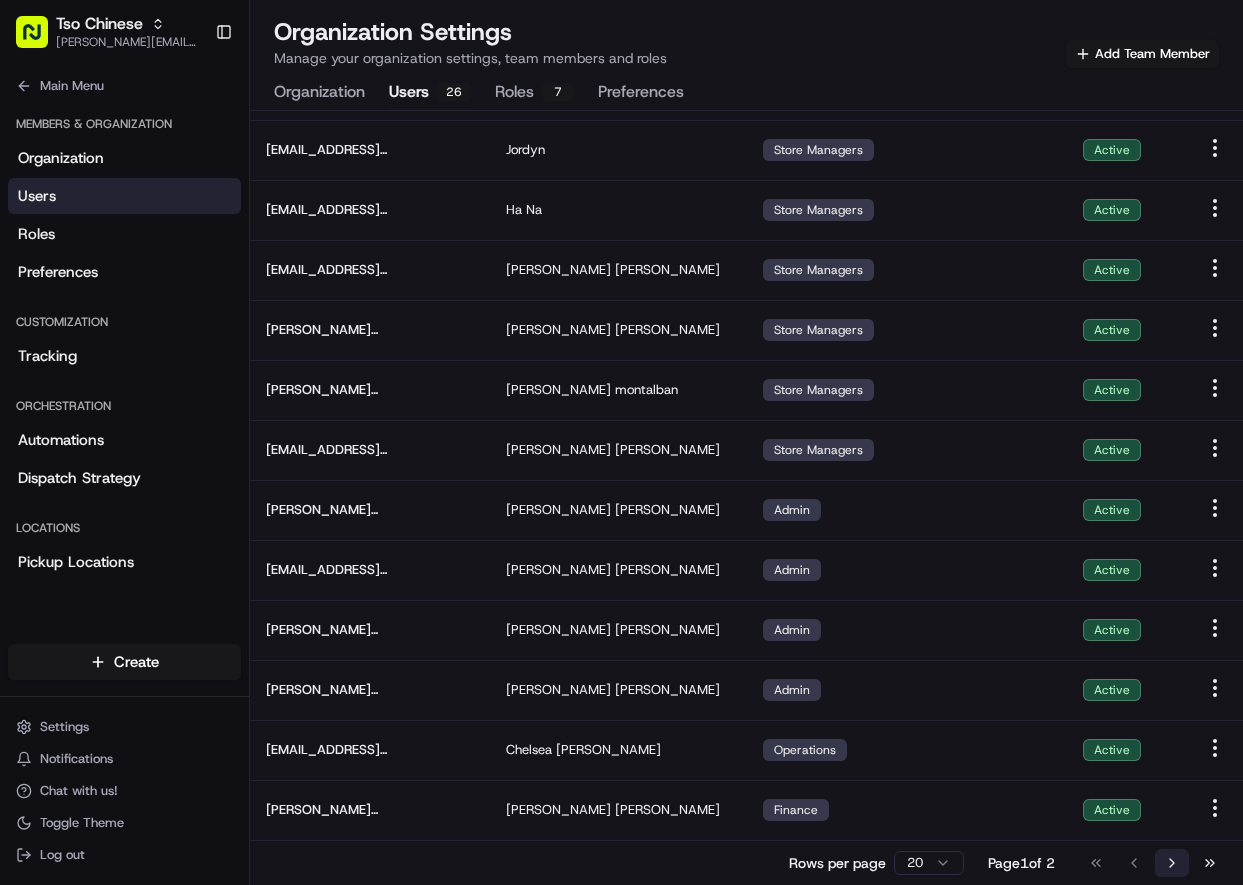 click on "Go to next page" at bounding box center (1172, 863) 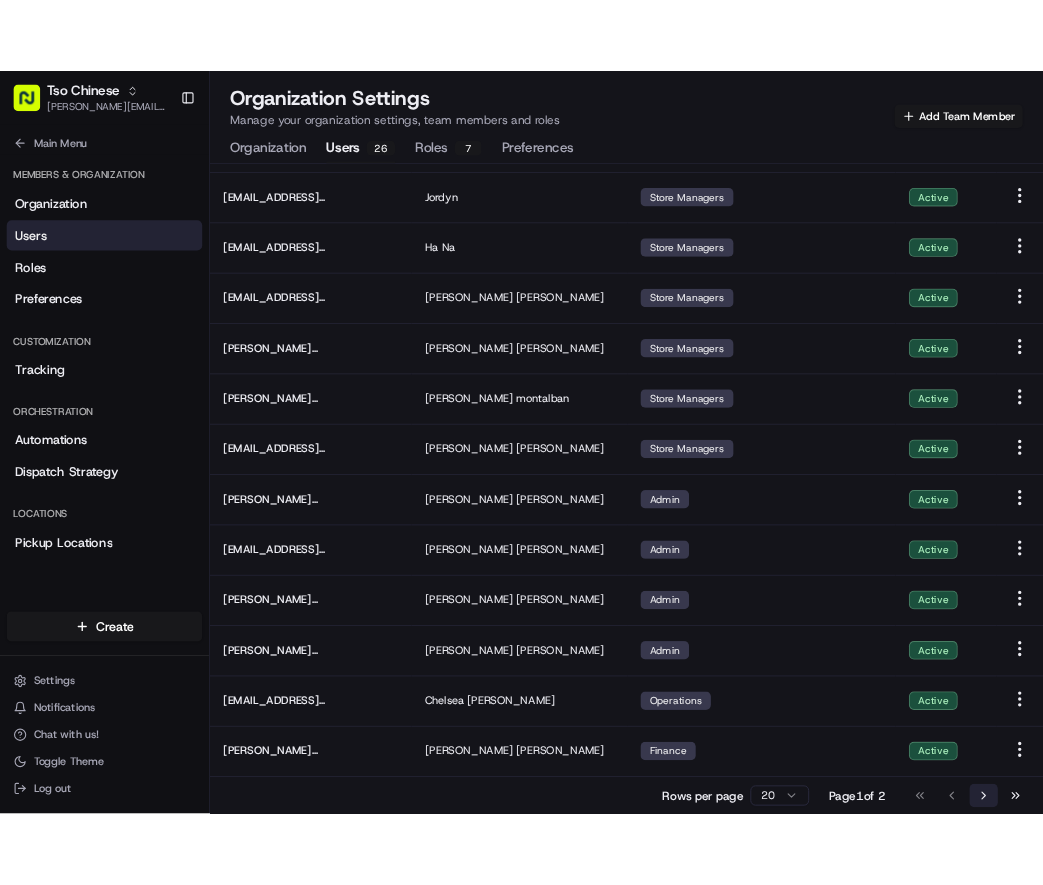 scroll, scrollTop: 0, scrollLeft: 0, axis: both 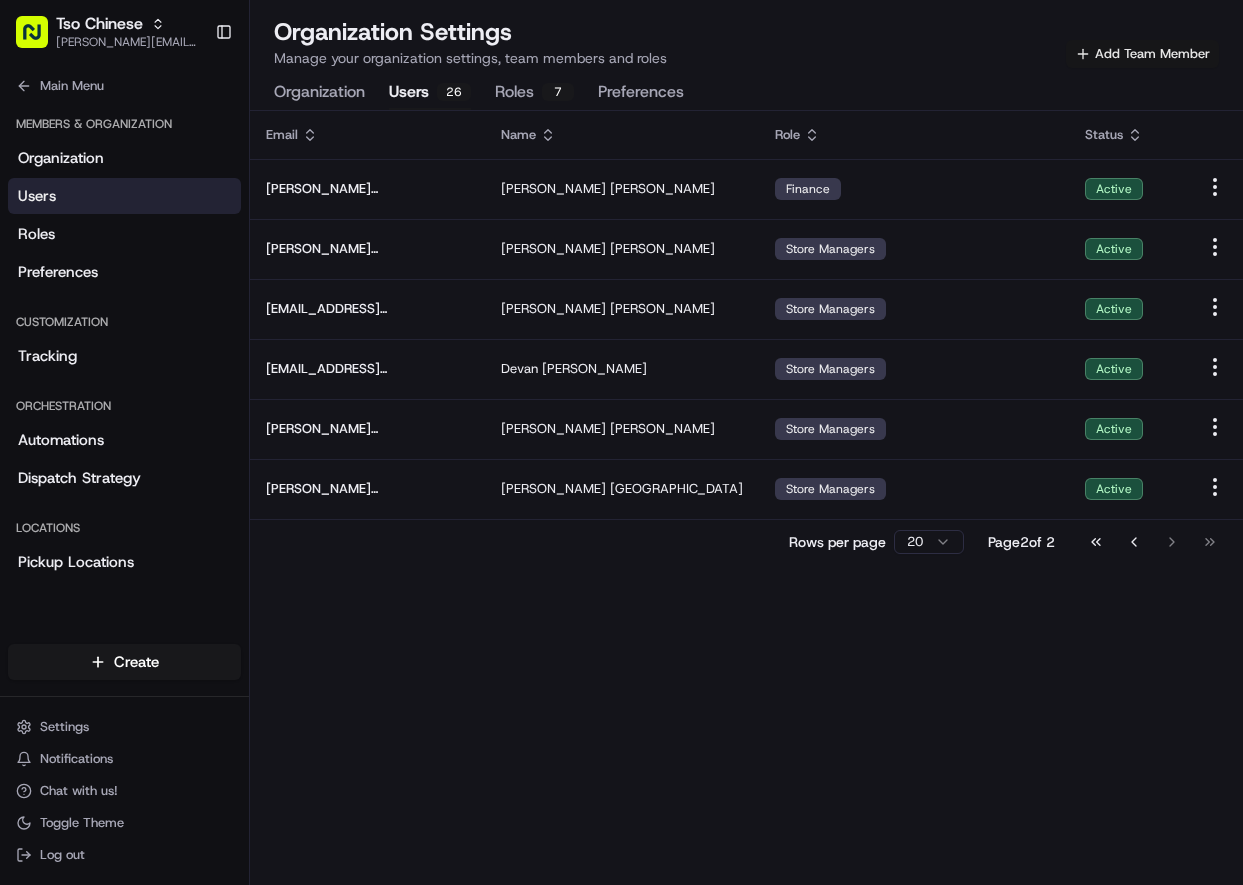 click on "Add Team Member" at bounding box center (1142, 54) 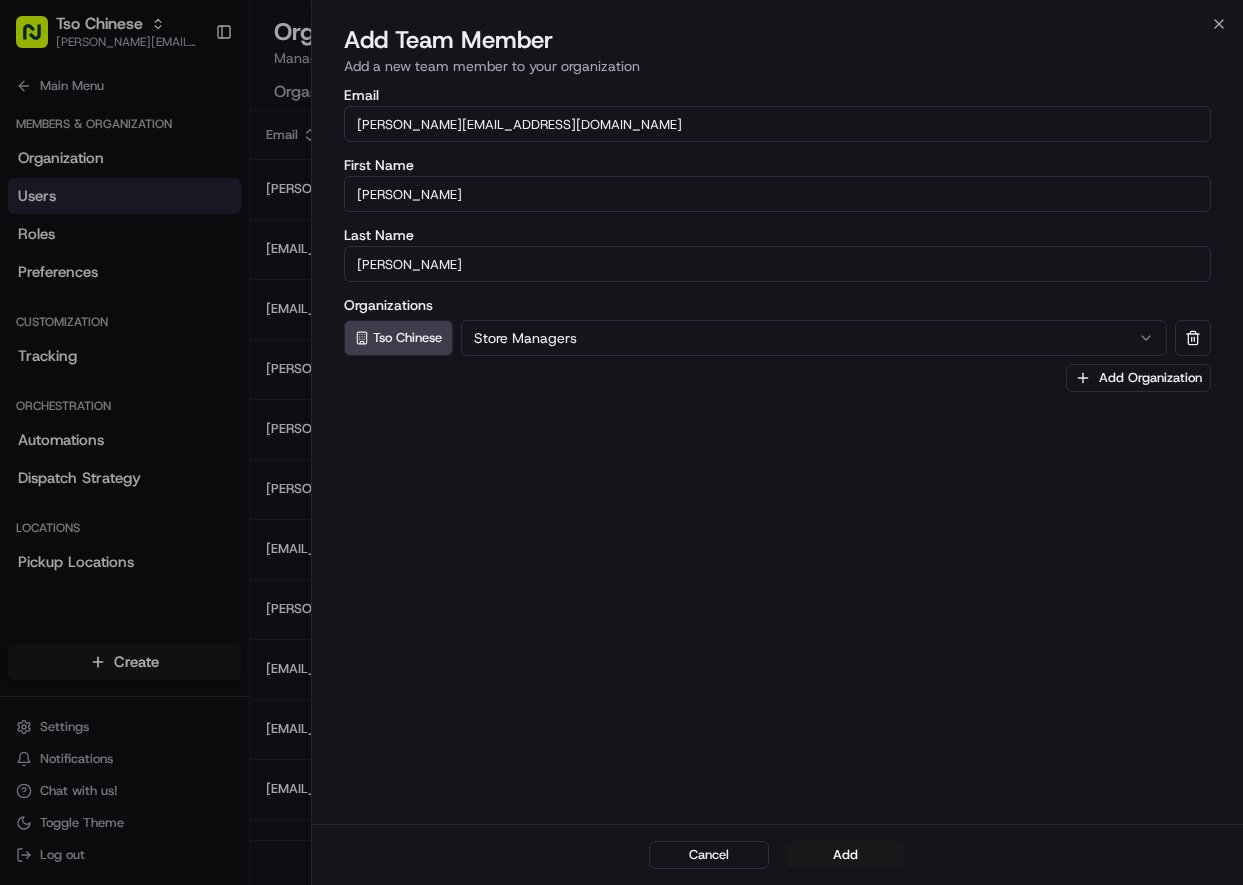 click on "[PERSON_NAME][EMAIL_ADDRESS][DOMAIN_NAME]" at bounding box center (777, 124) 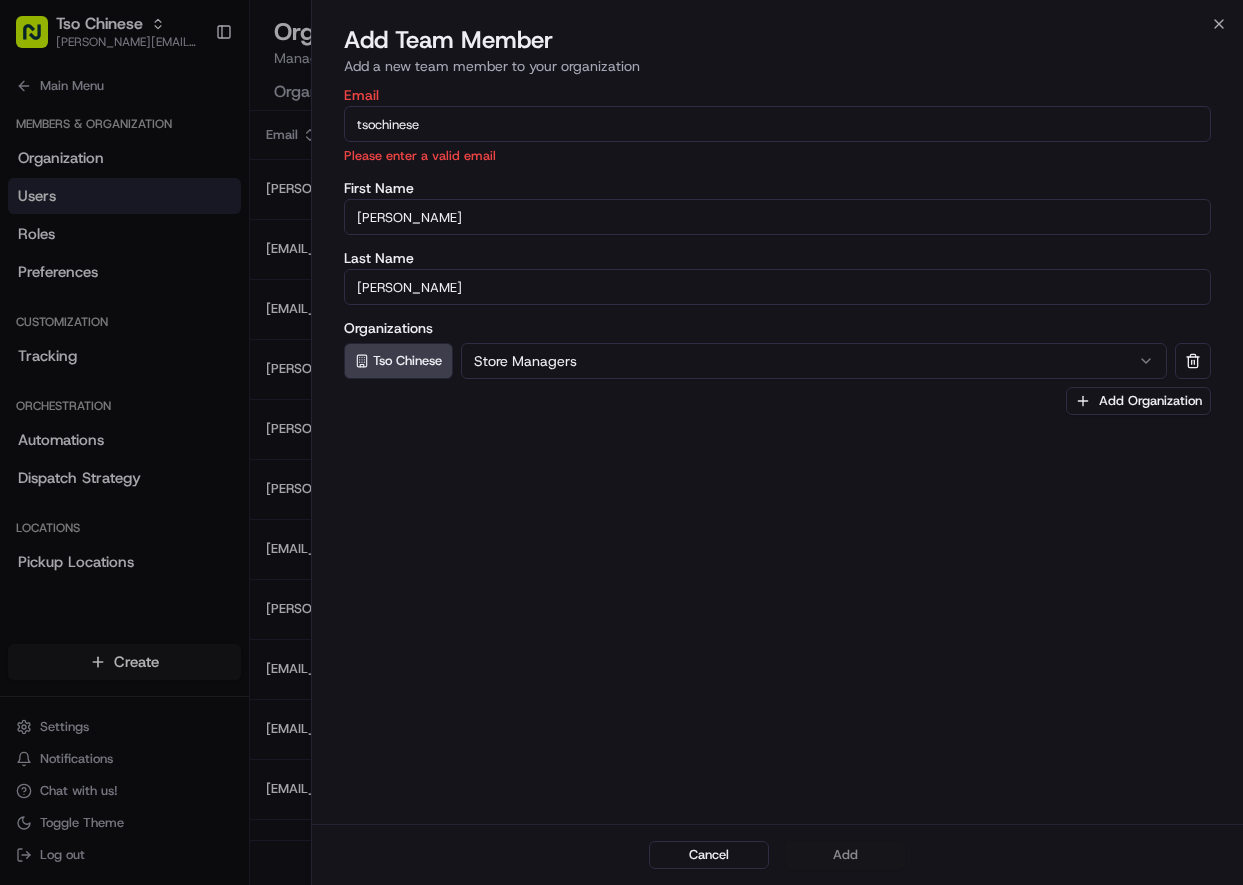 type on "tsochinese@" 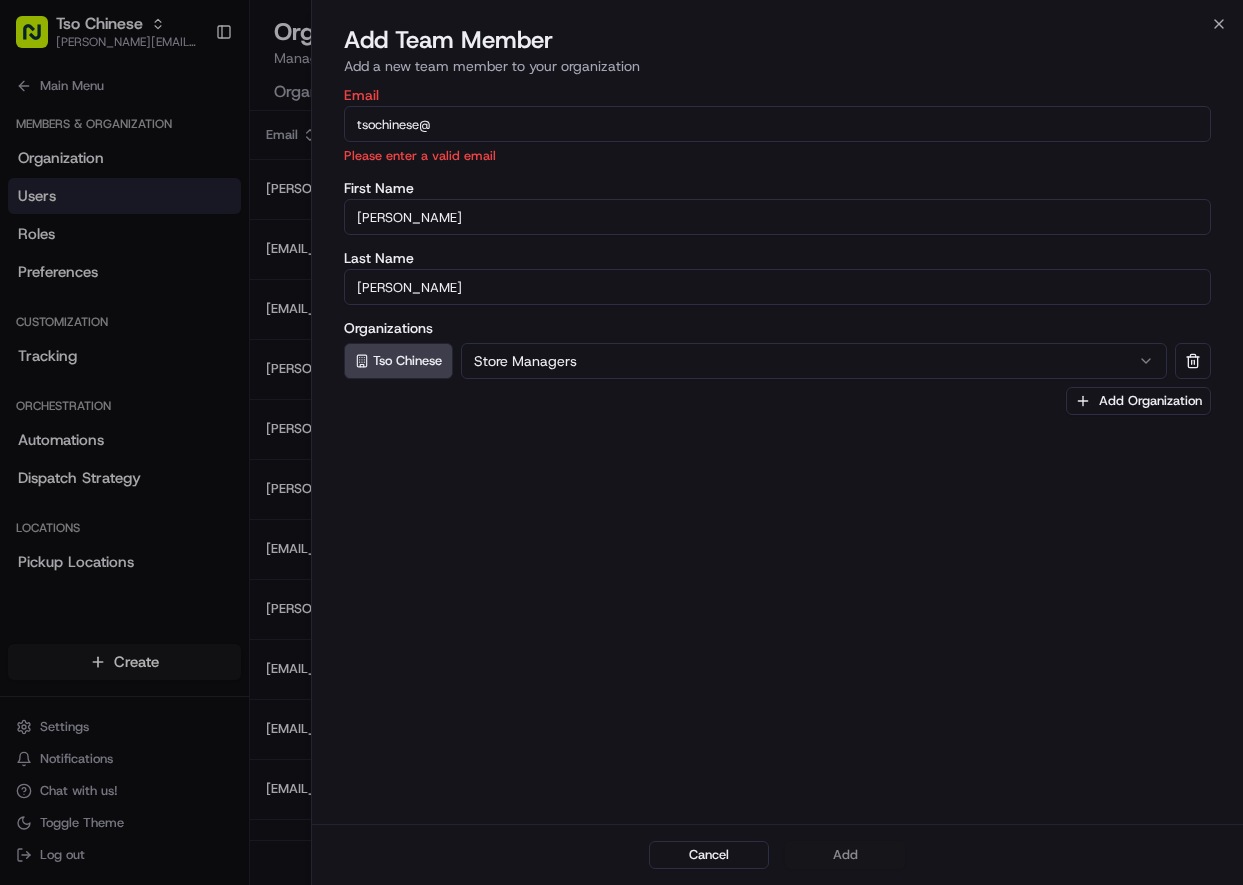 type 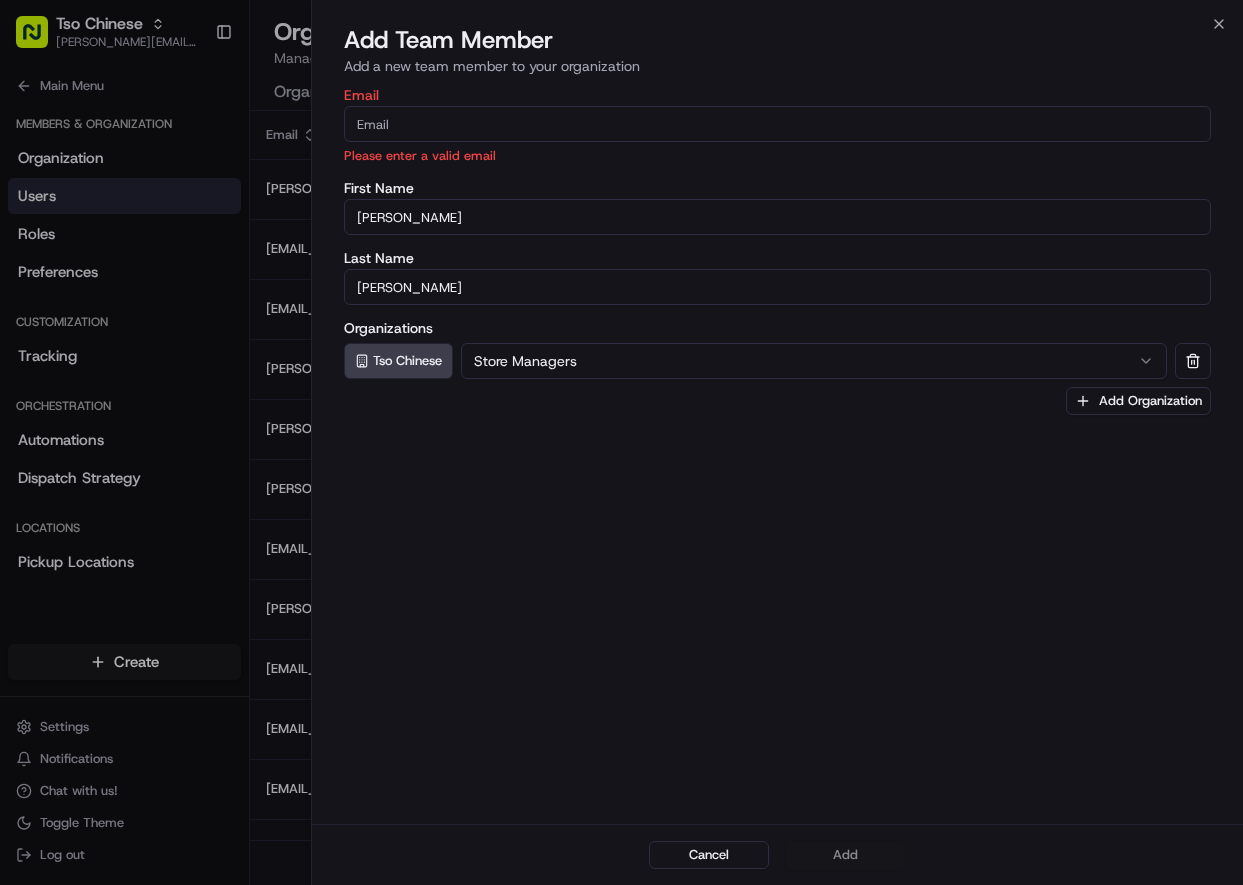 type 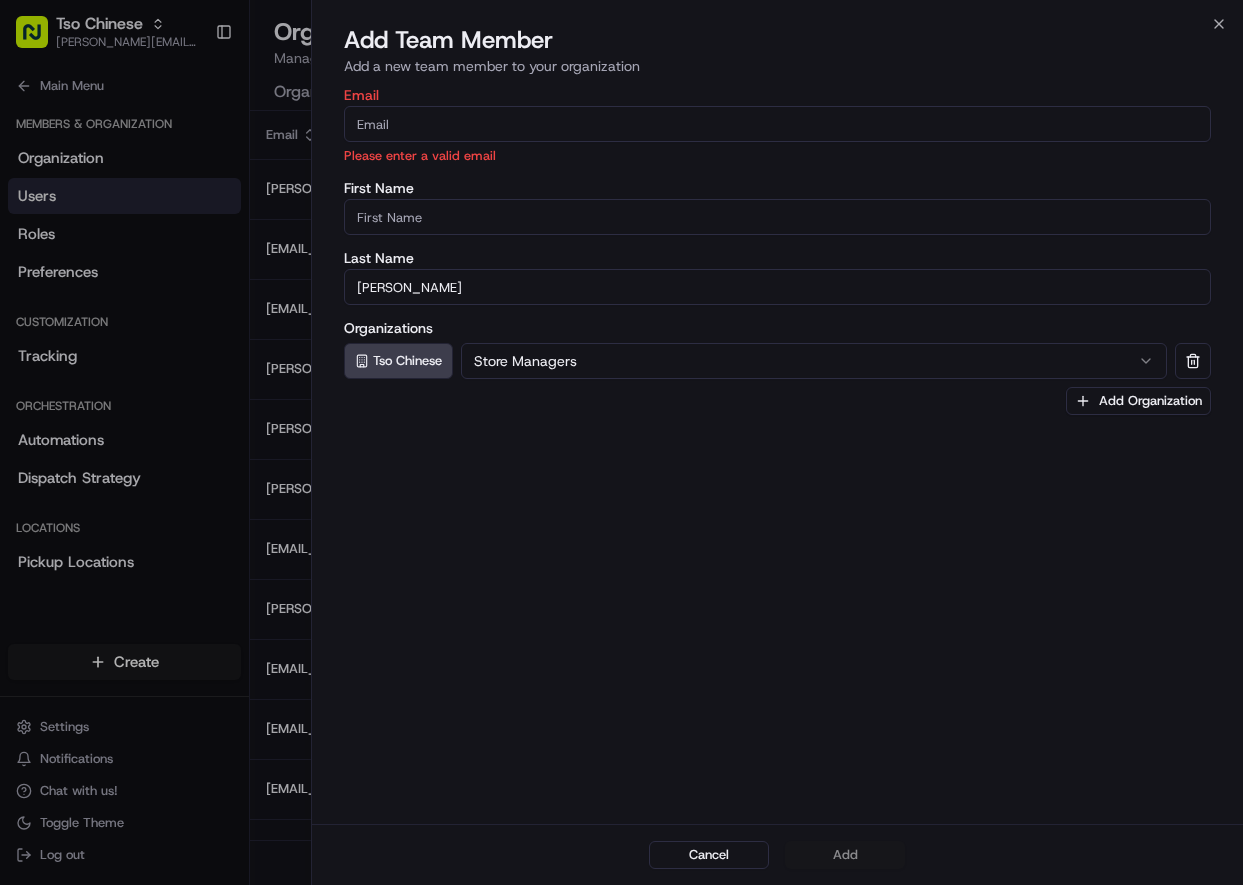 type 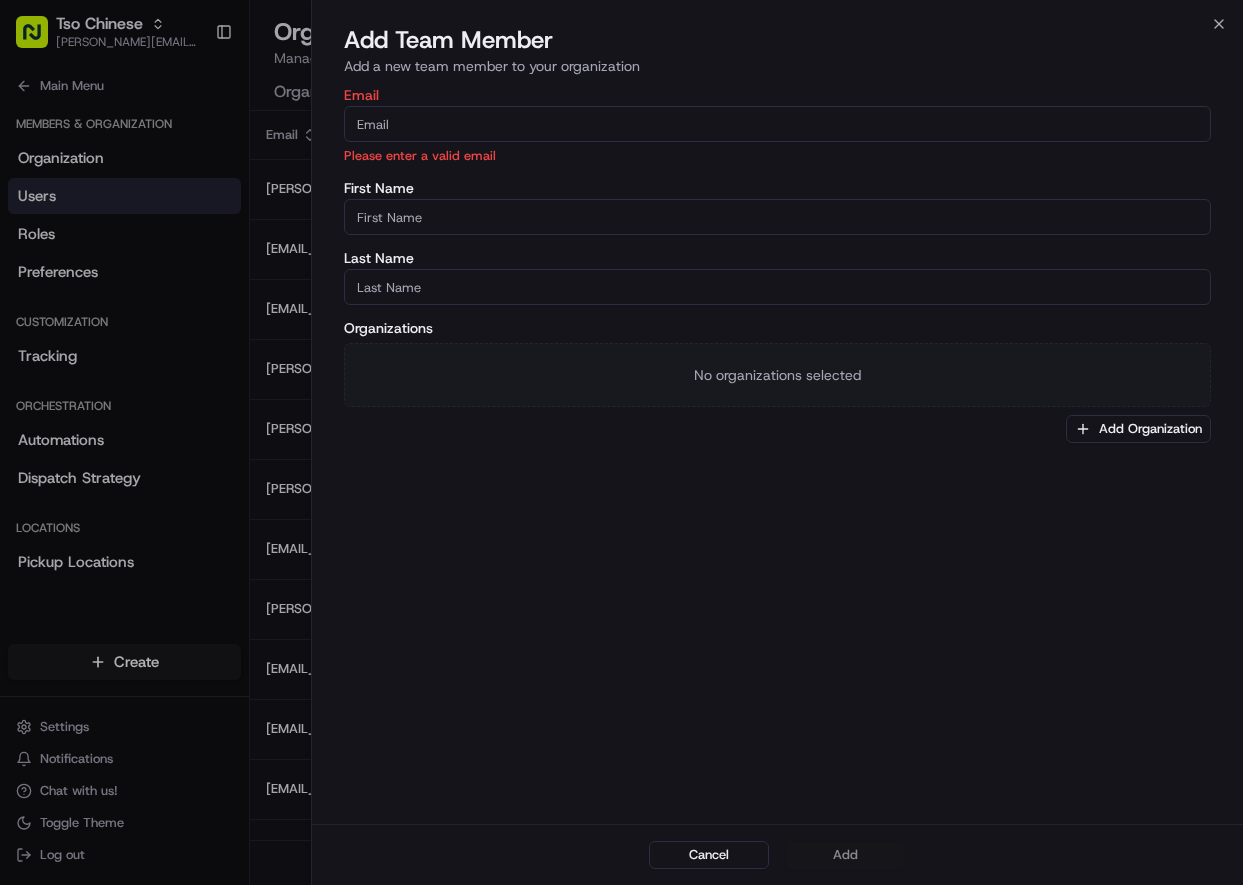 click at bounding box center [621, 442] 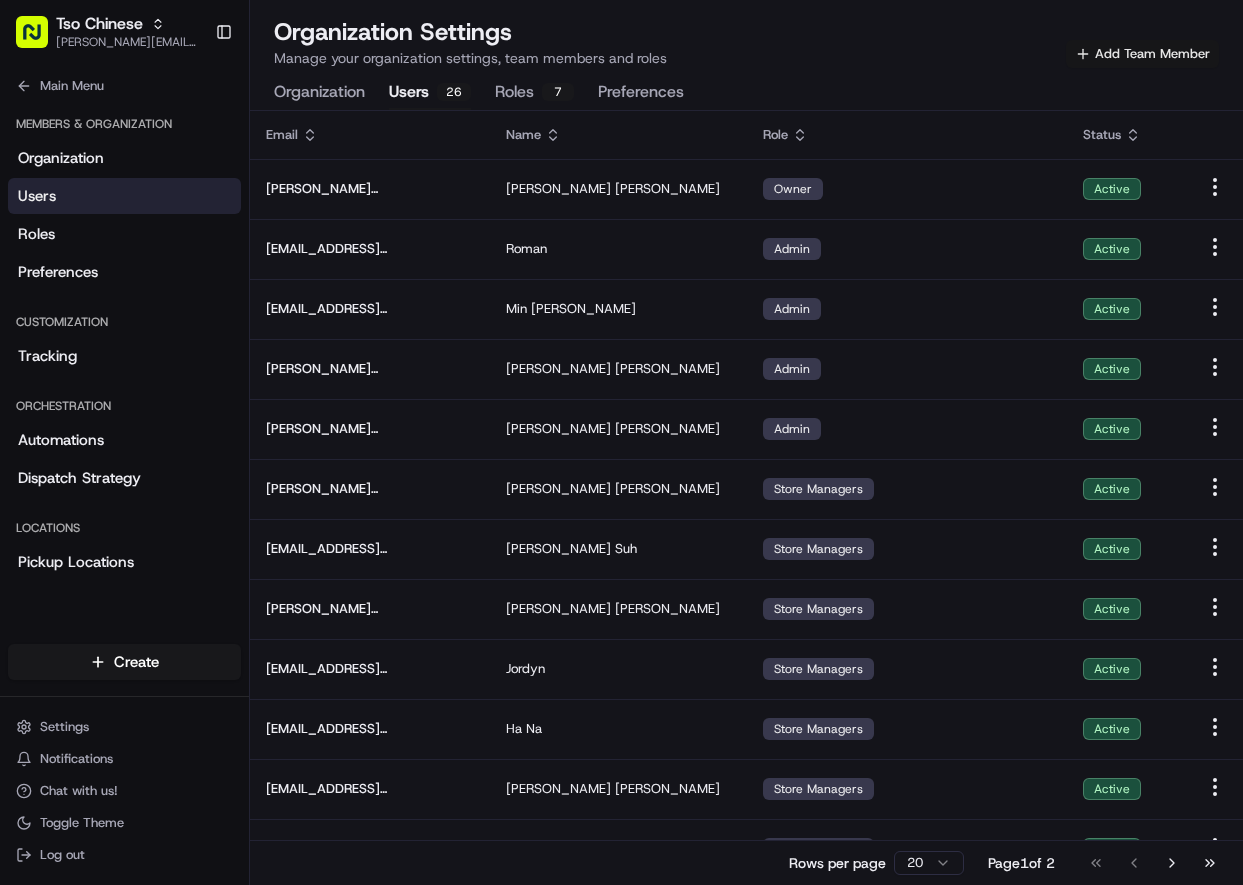 click on "Add Team Member" at bounding box center [1142, 54] 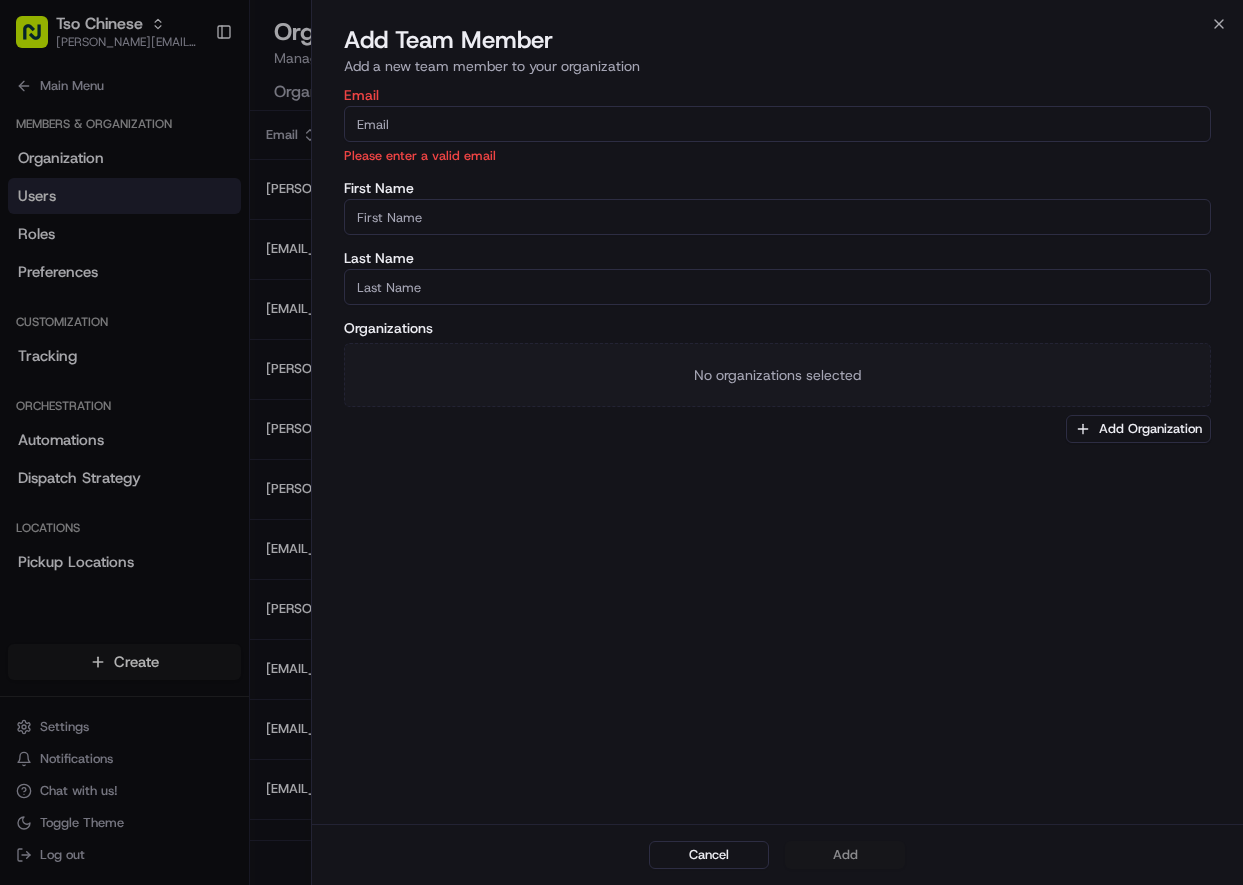 click on "Email" at bounding box center [777, 124] 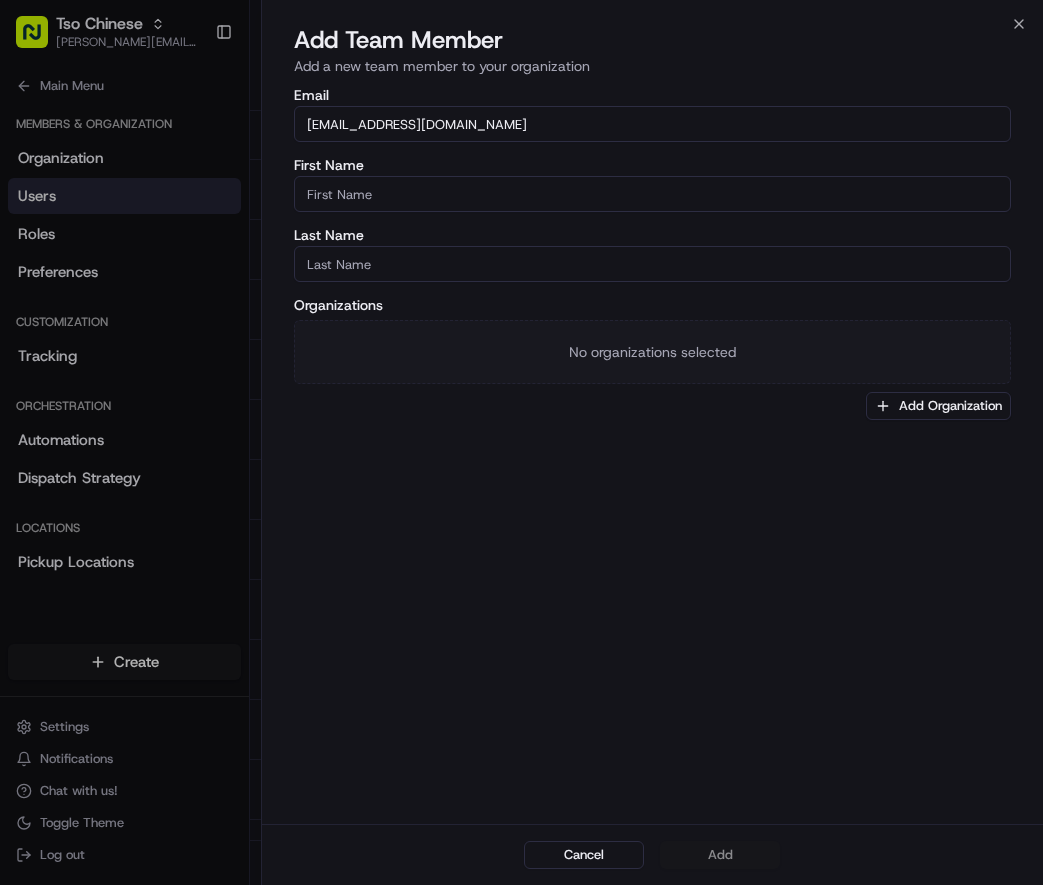 type on "[EMAIL_ADDRESS][DOMAIN_NAME]" 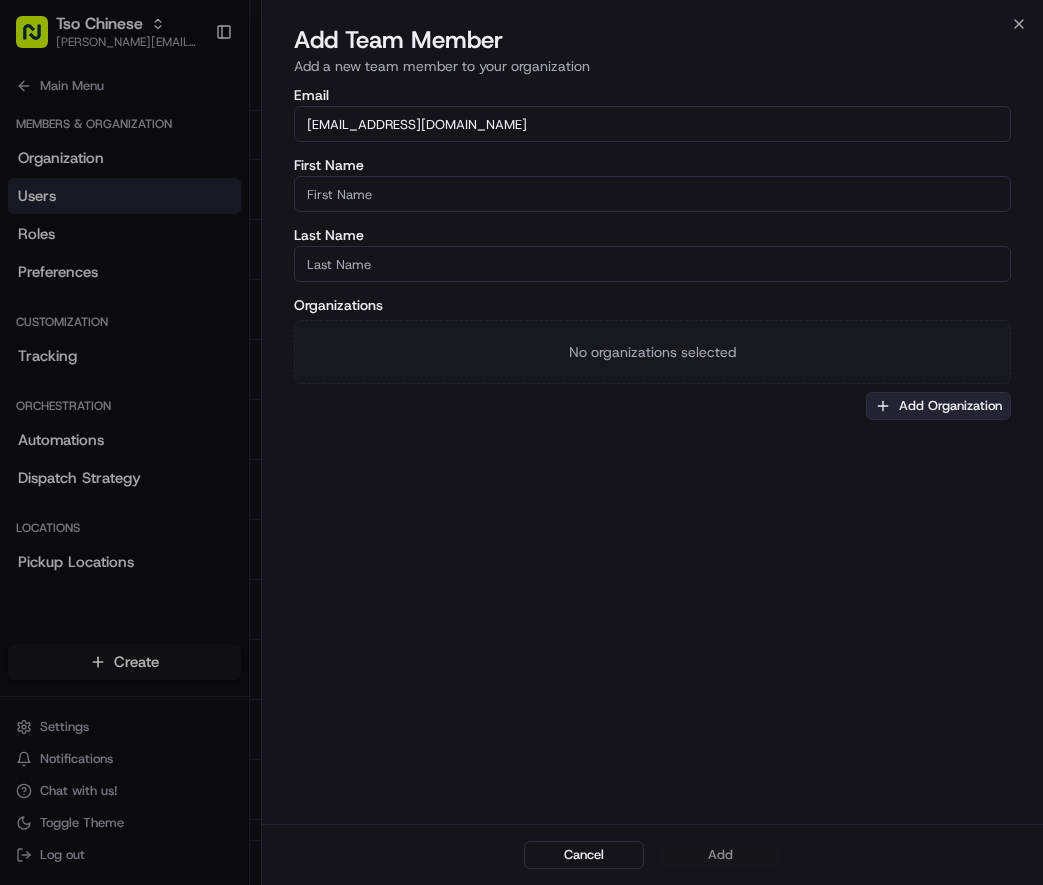 click on "Add Organization" at bounding box center (938, 406) 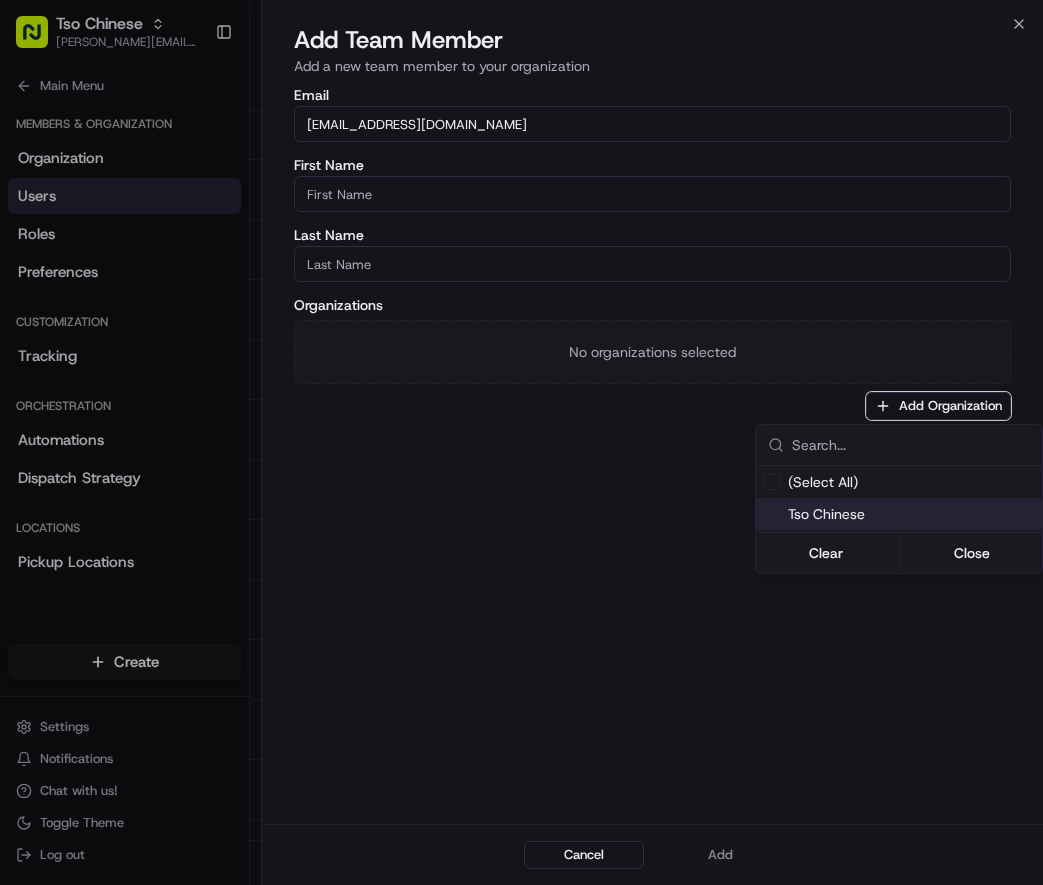 click on "Tso Chinese" at bounding box center (899, 514) 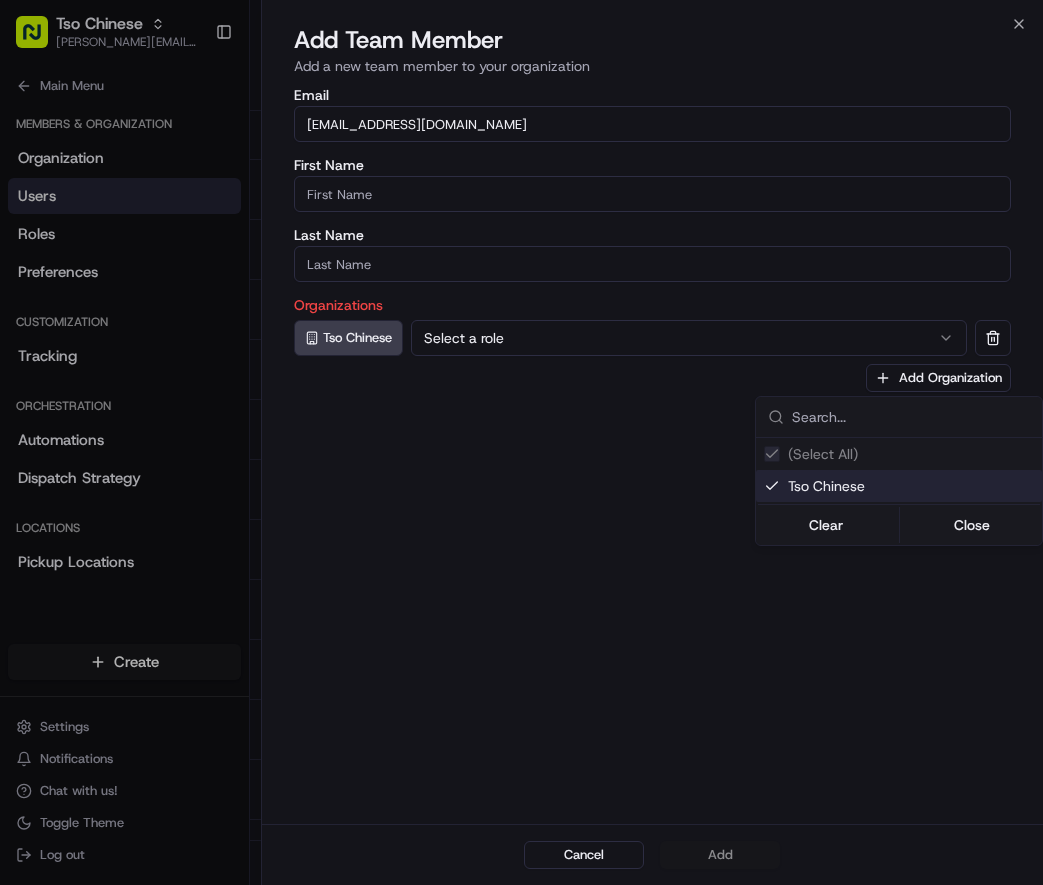 click at bounding box center [521, 442] 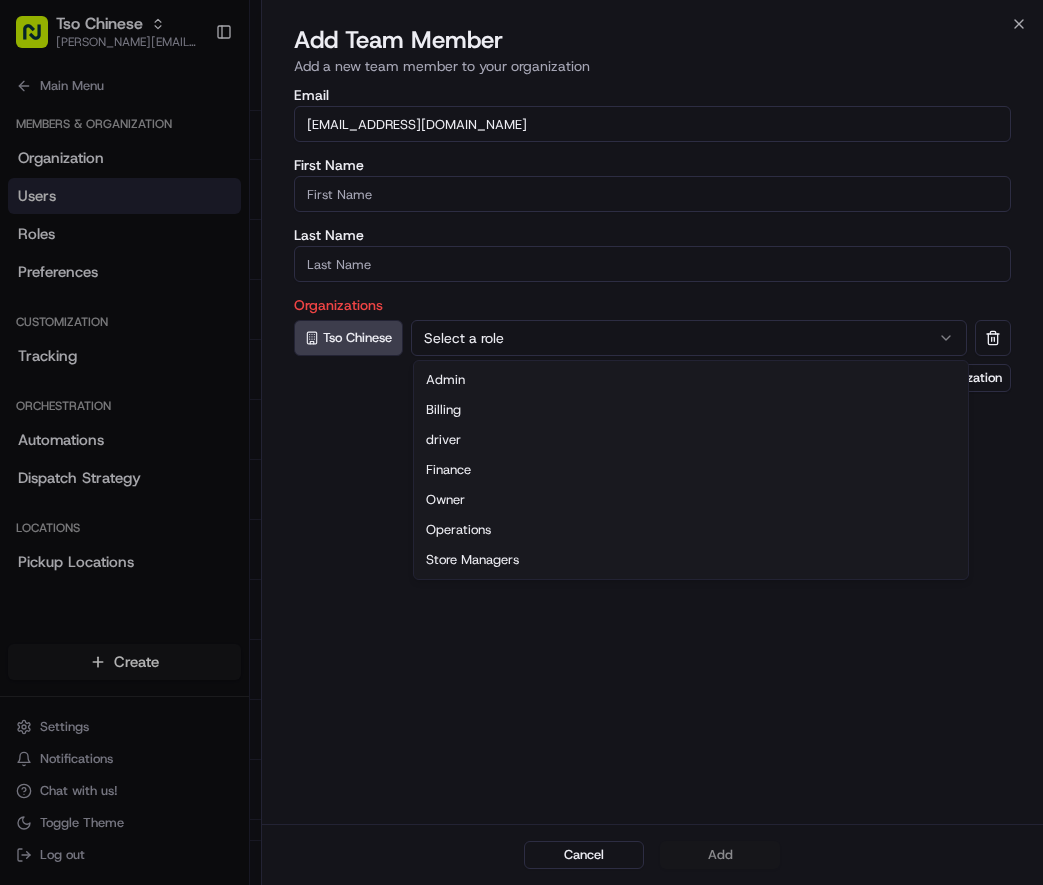 click on "Select a role" at bounding box center (689, 338) 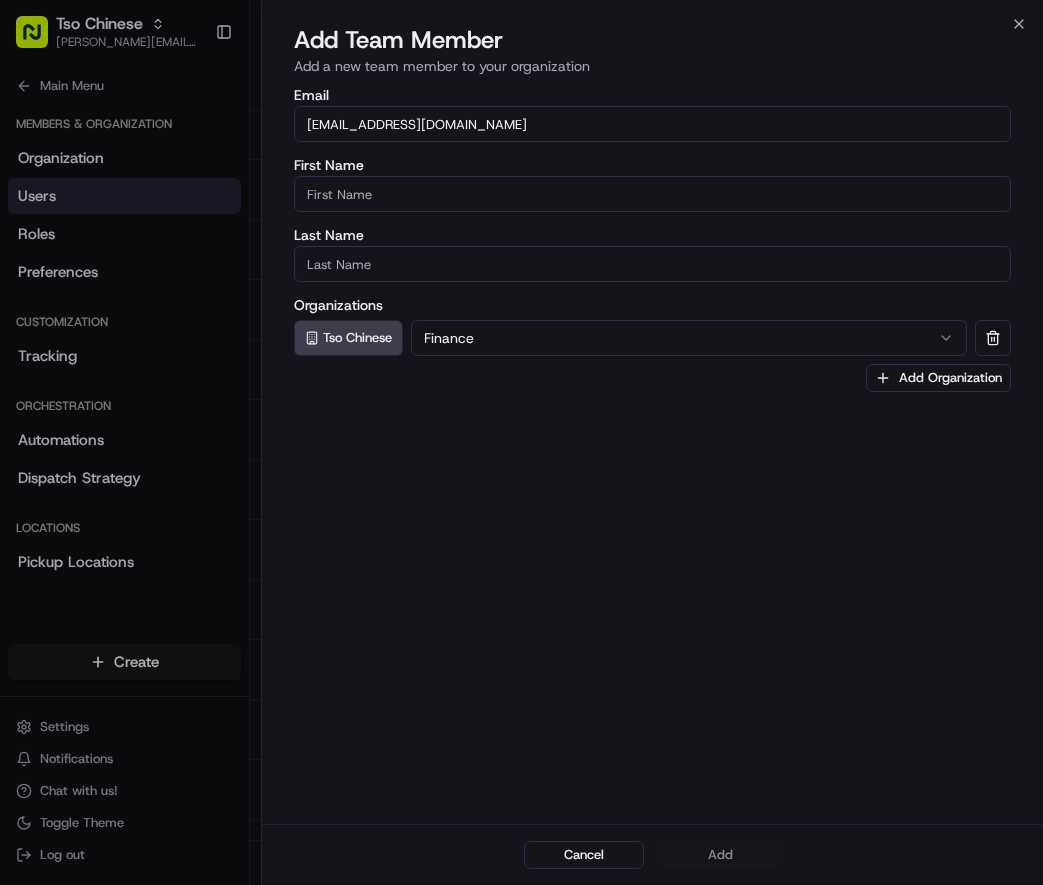 click on "First Name" at bounding box center (652, 194) 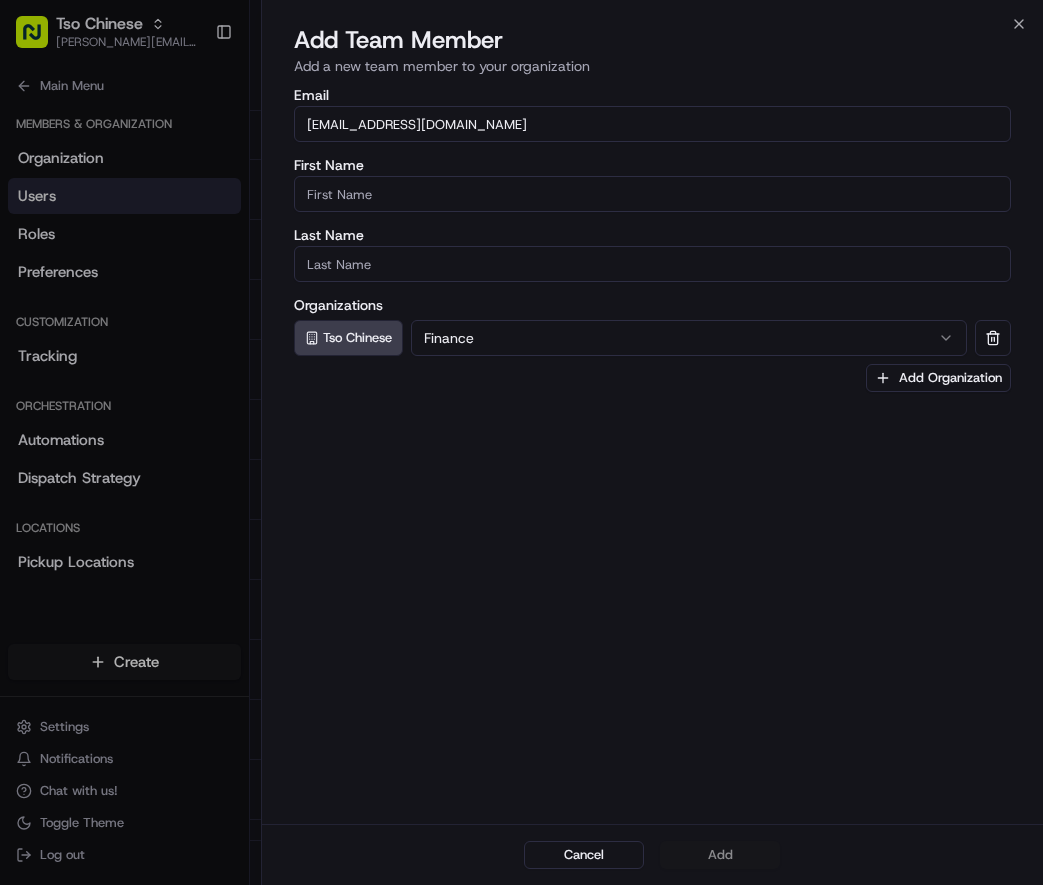 click on "Close Add Team Member Add a new team member to your organization Email [EMAIL_ADDRESS][DOMAIN_NAME] First Name Last Name Organizations [PERSON_NAME] Chinese Finance Add Organization Cancel Add" at bounding box center (652, 442) 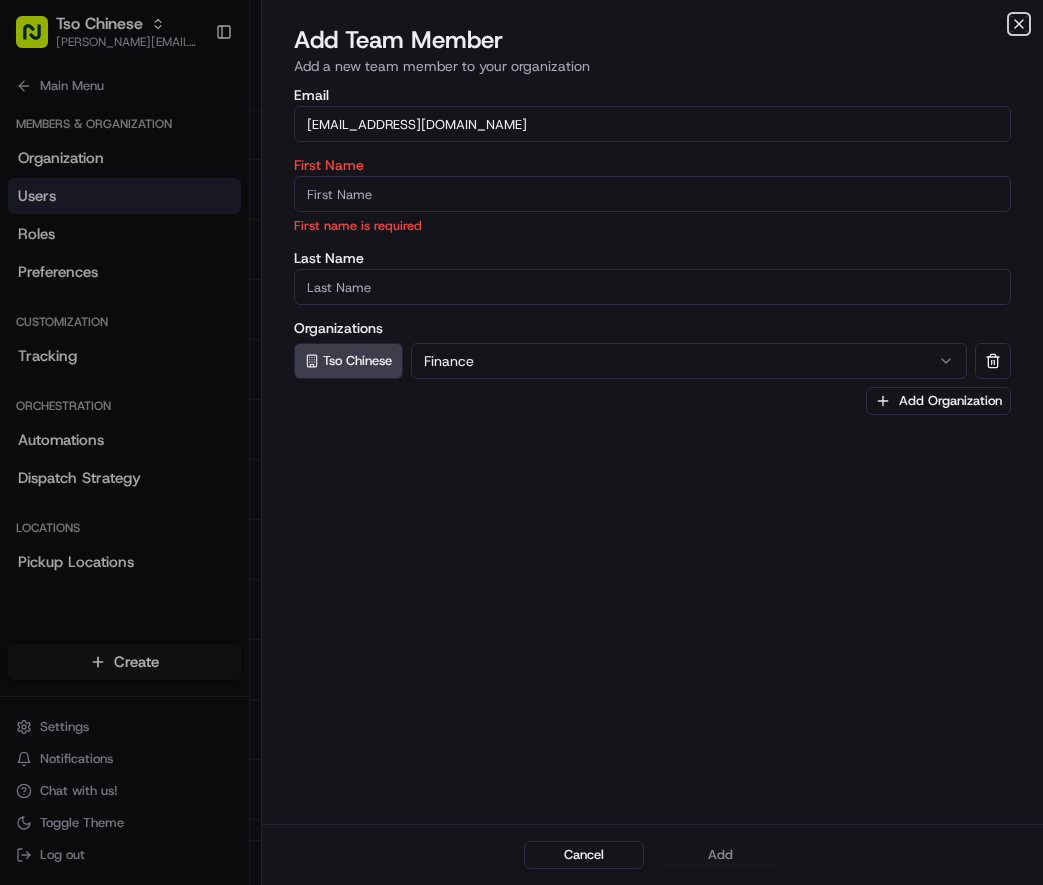 click 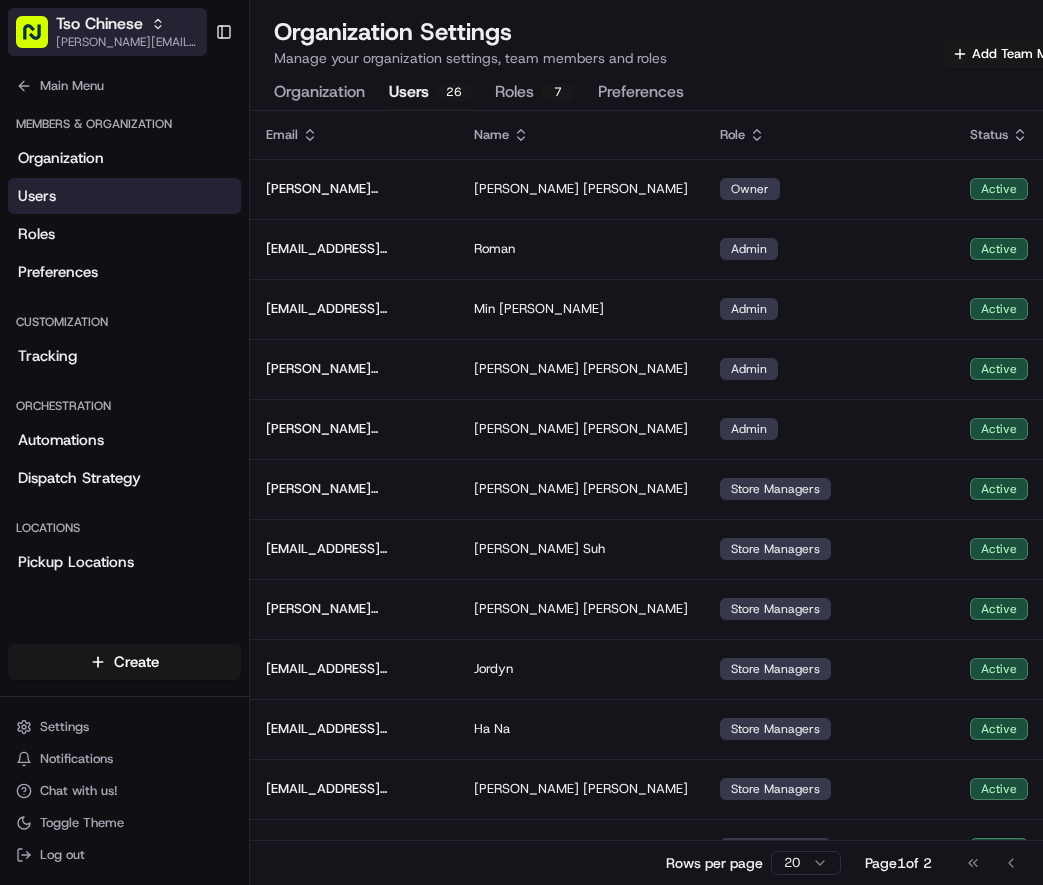 click 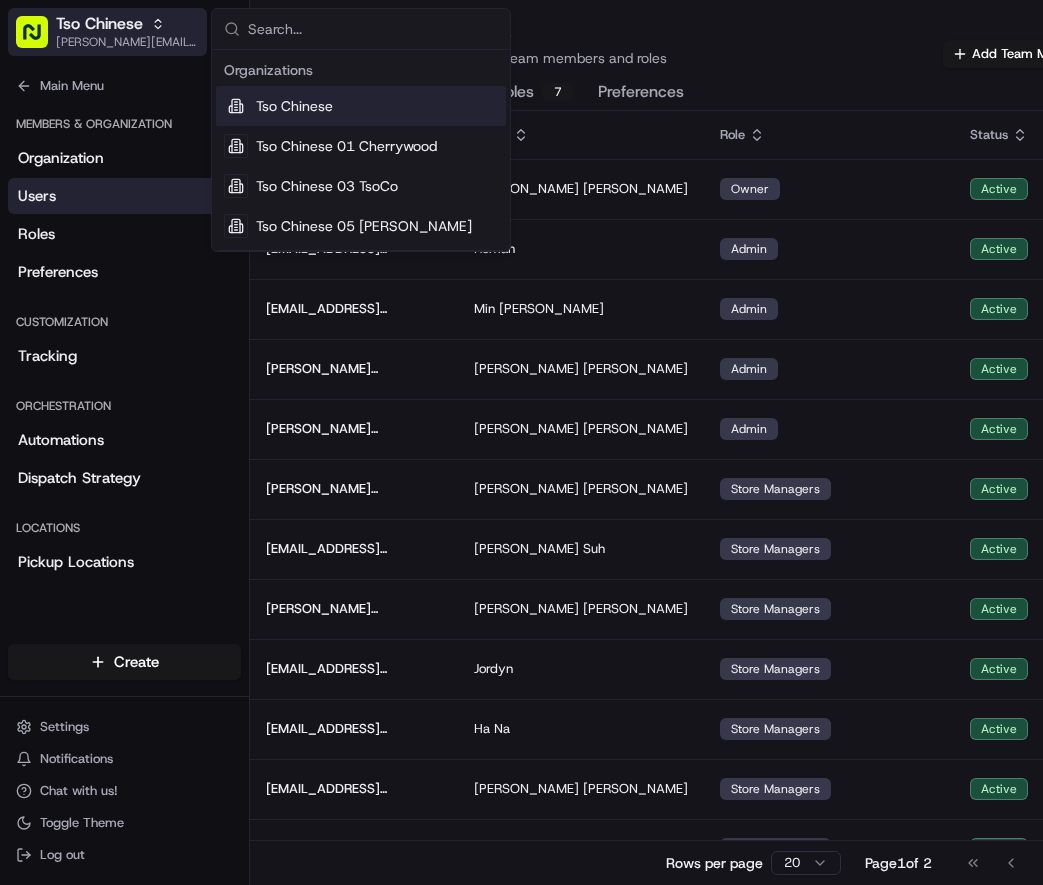 click 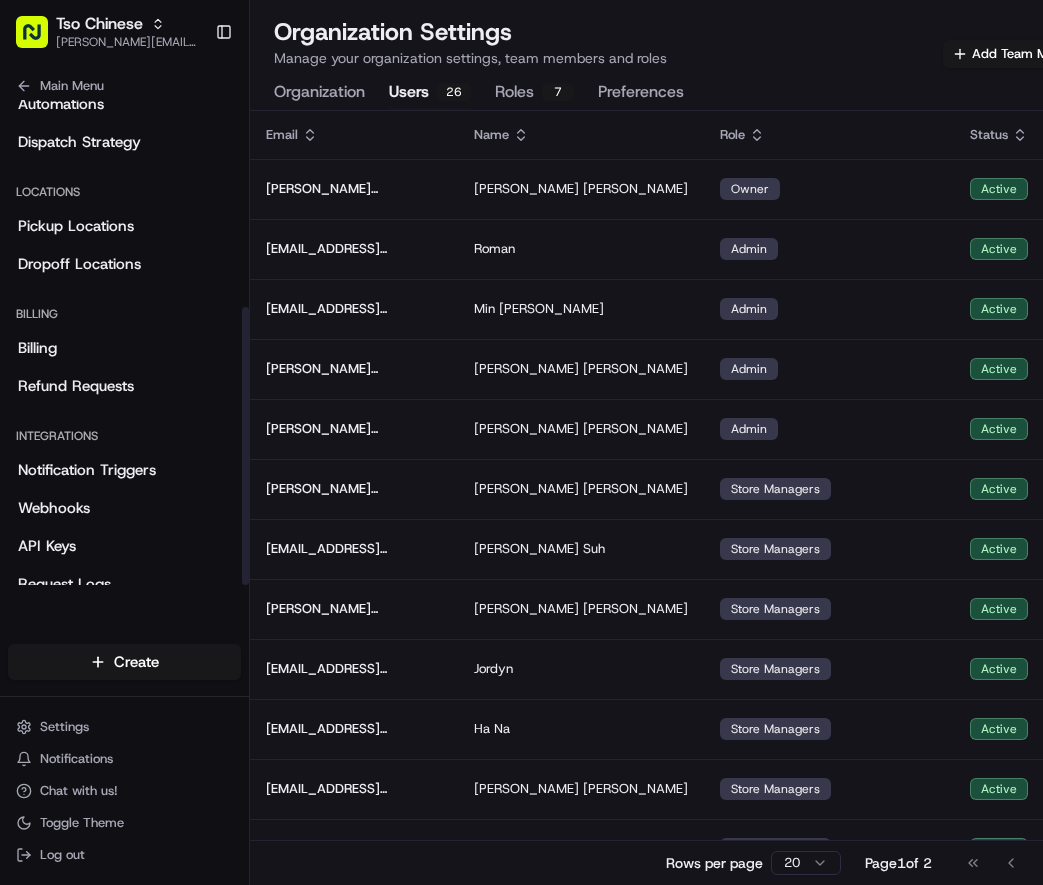 scroll, scrollTop: 361, scrollLeft: 0, axis: vertical 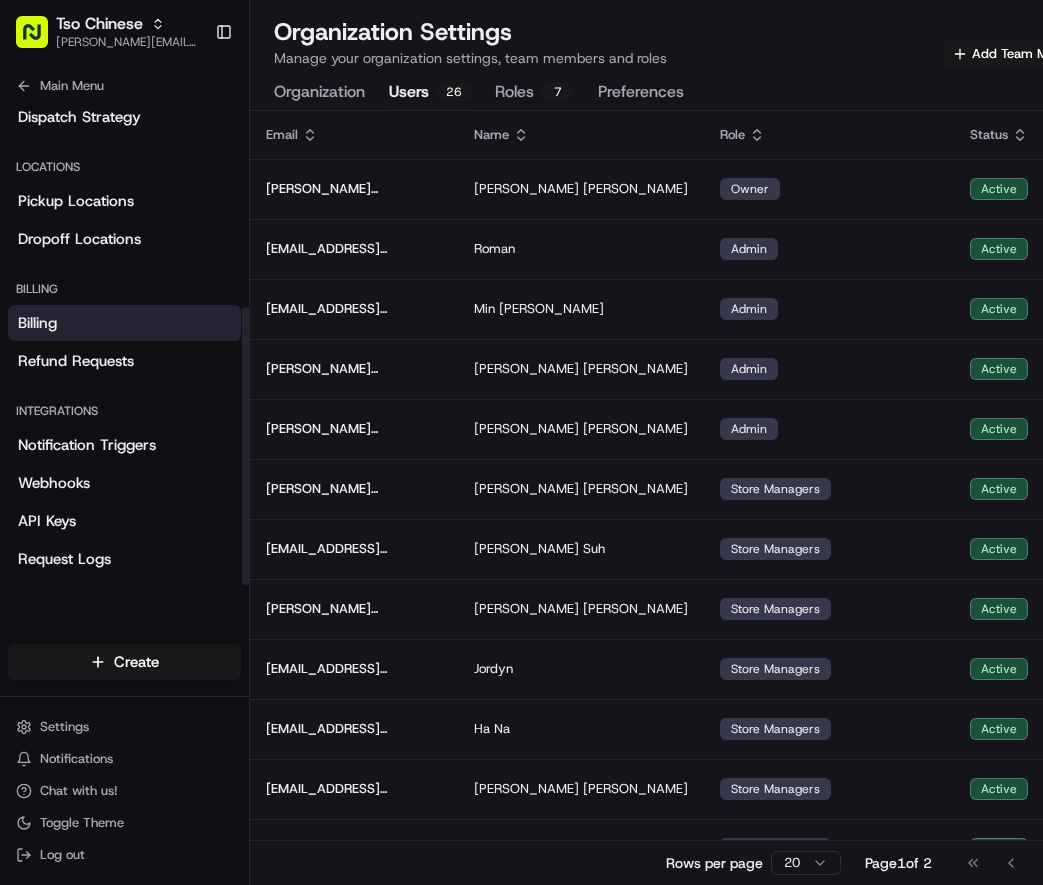 click on "Billing" at bounding box center (37, 323) 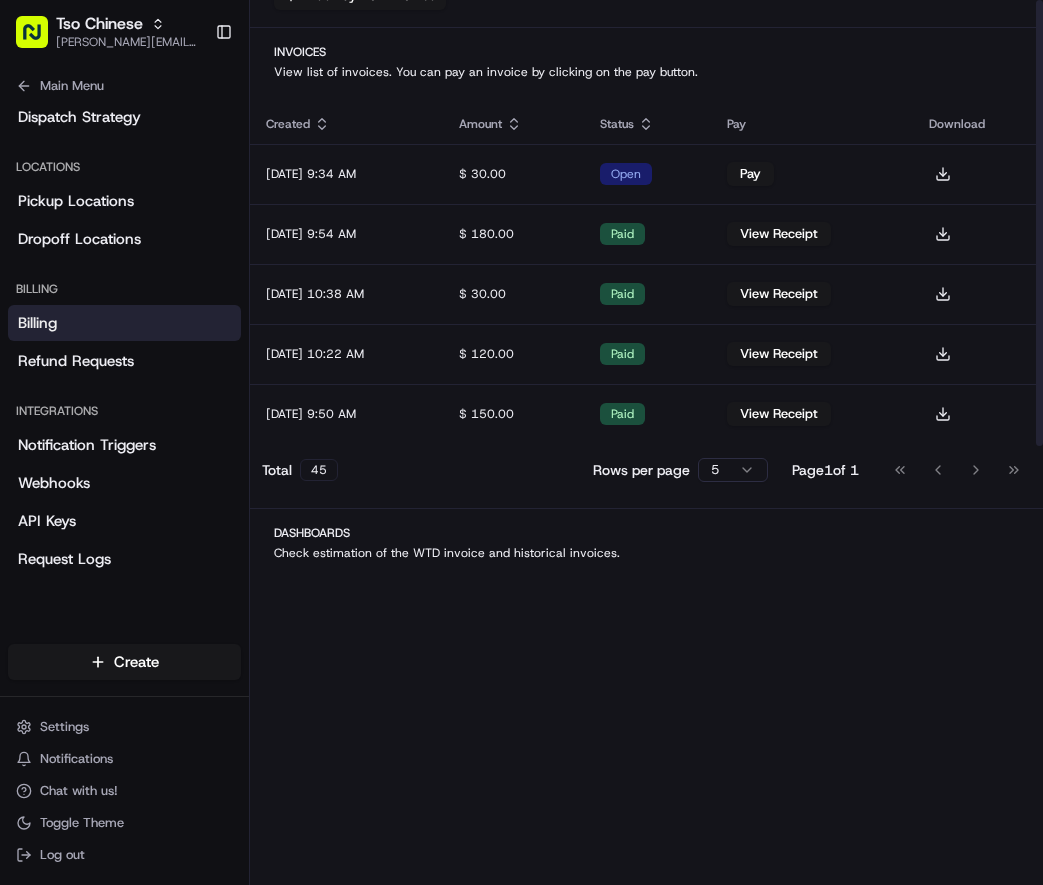 scroll, scrollTop: 0, scrollLeft: 0, axis: both 